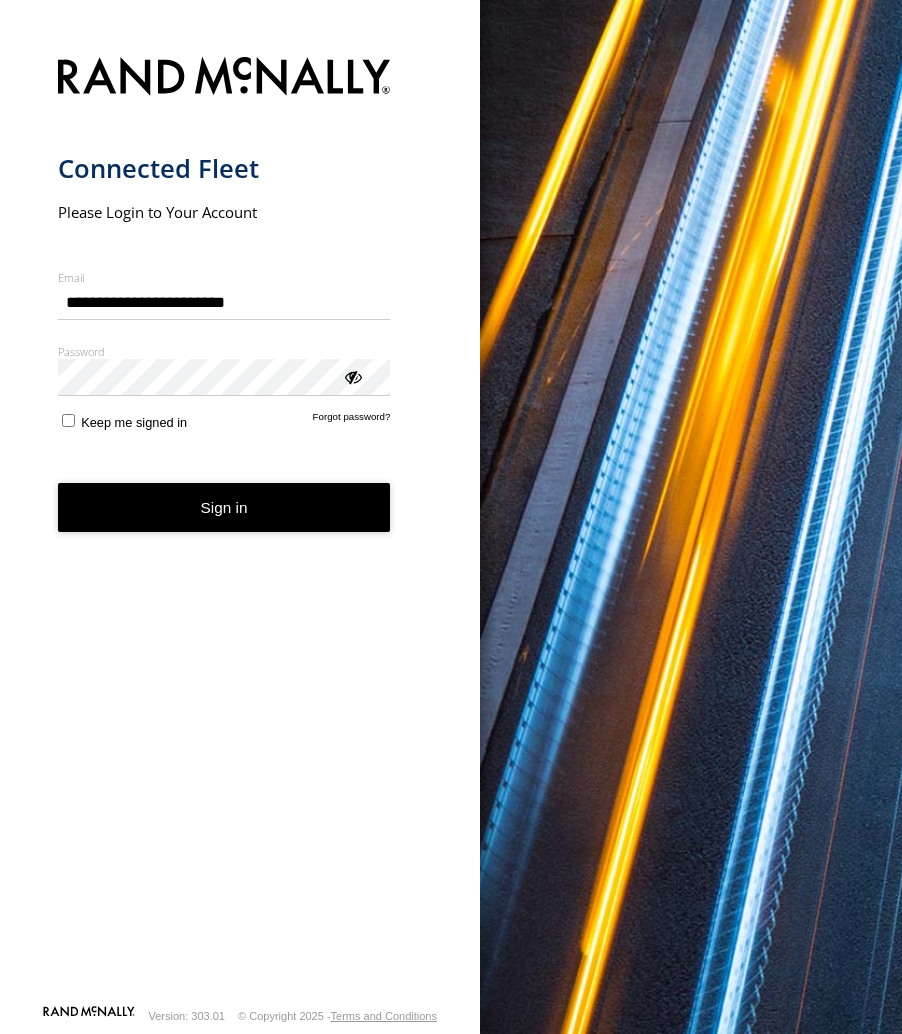 scroll, scrollTop: 0, scrollLeft: 0, axis: both 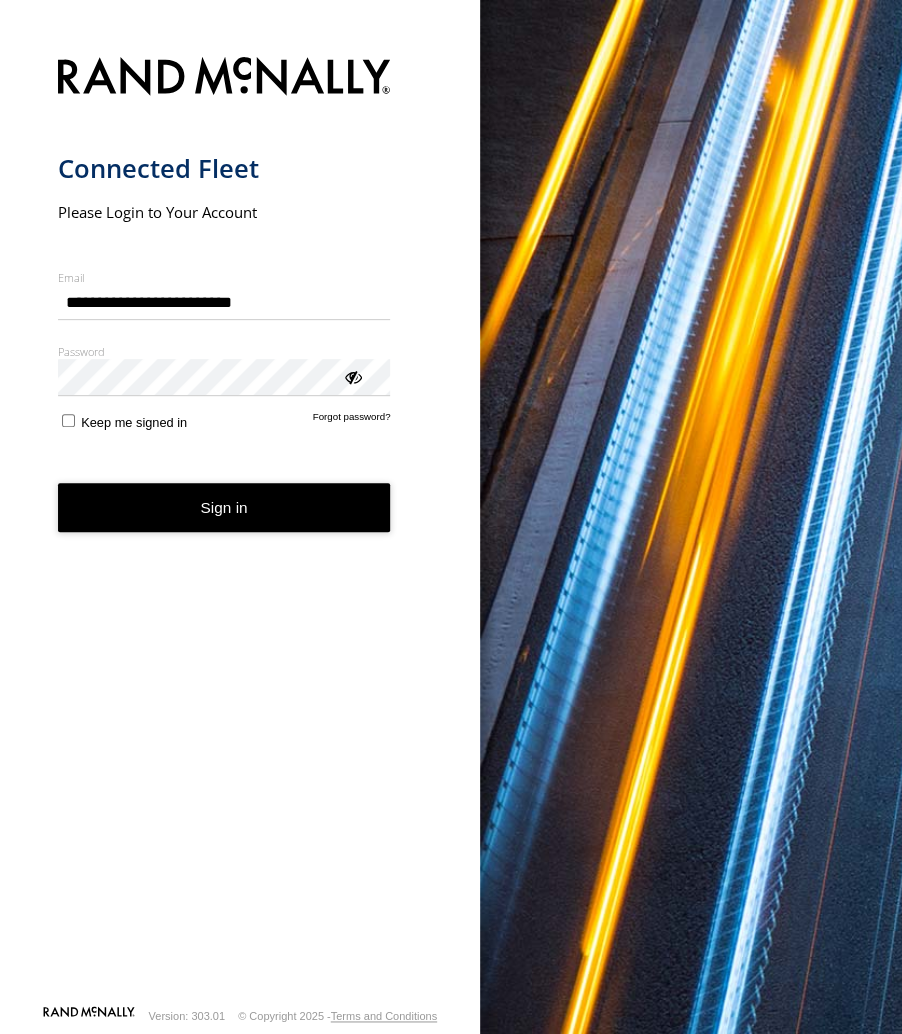 type on "**********" 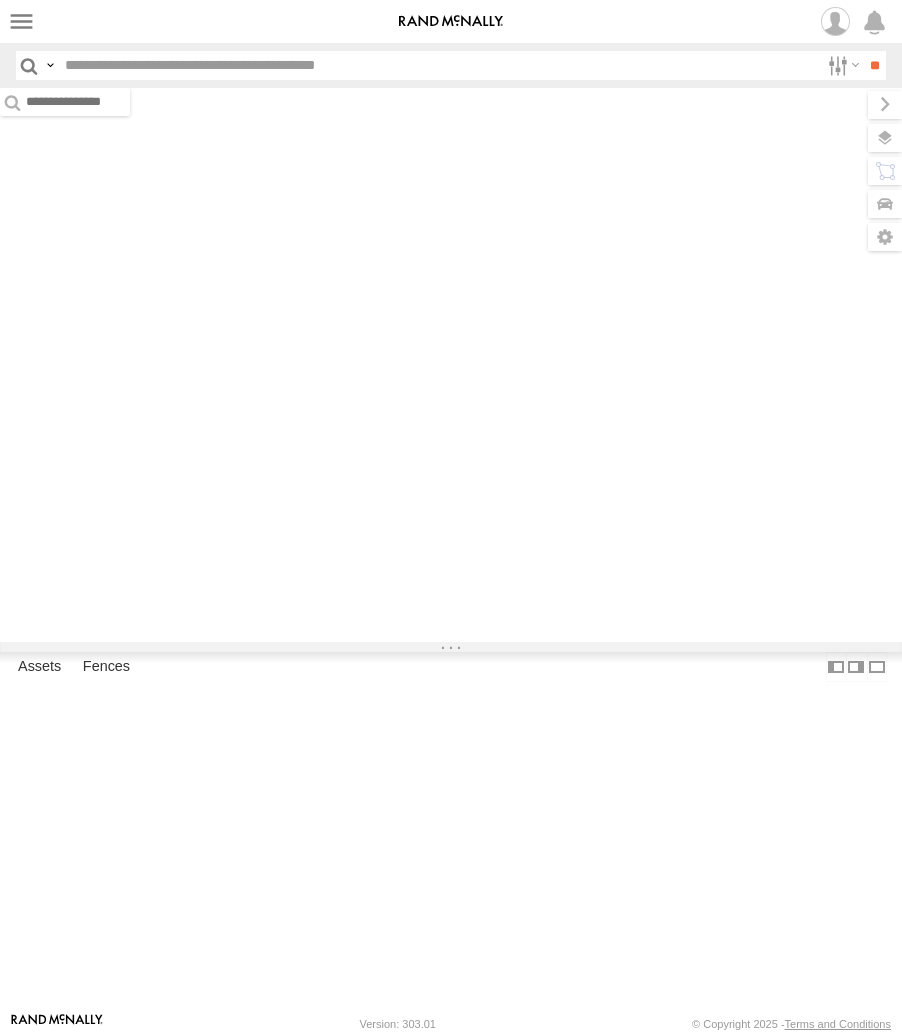 scroll, scrollTop: 0, scrollLeft: 0, axis: both 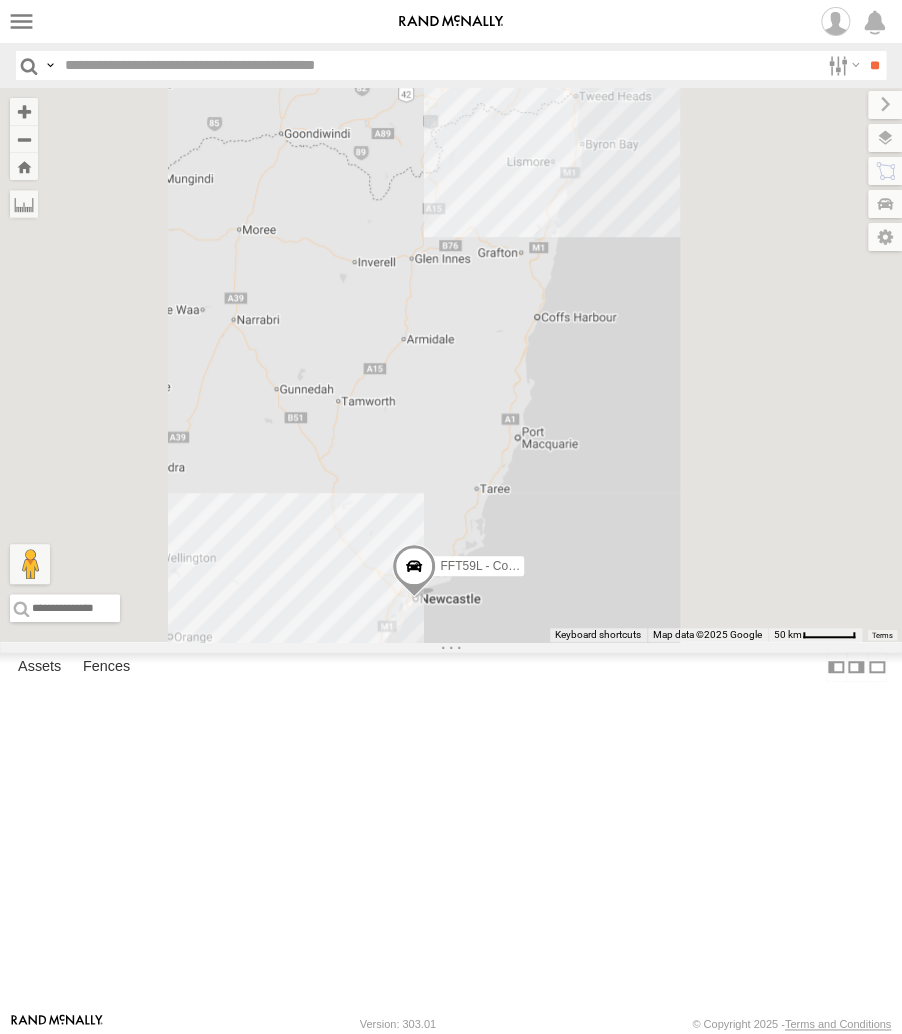 click on "[GEOGRAPHIC_DATA]" at bounding box center [0, 0] 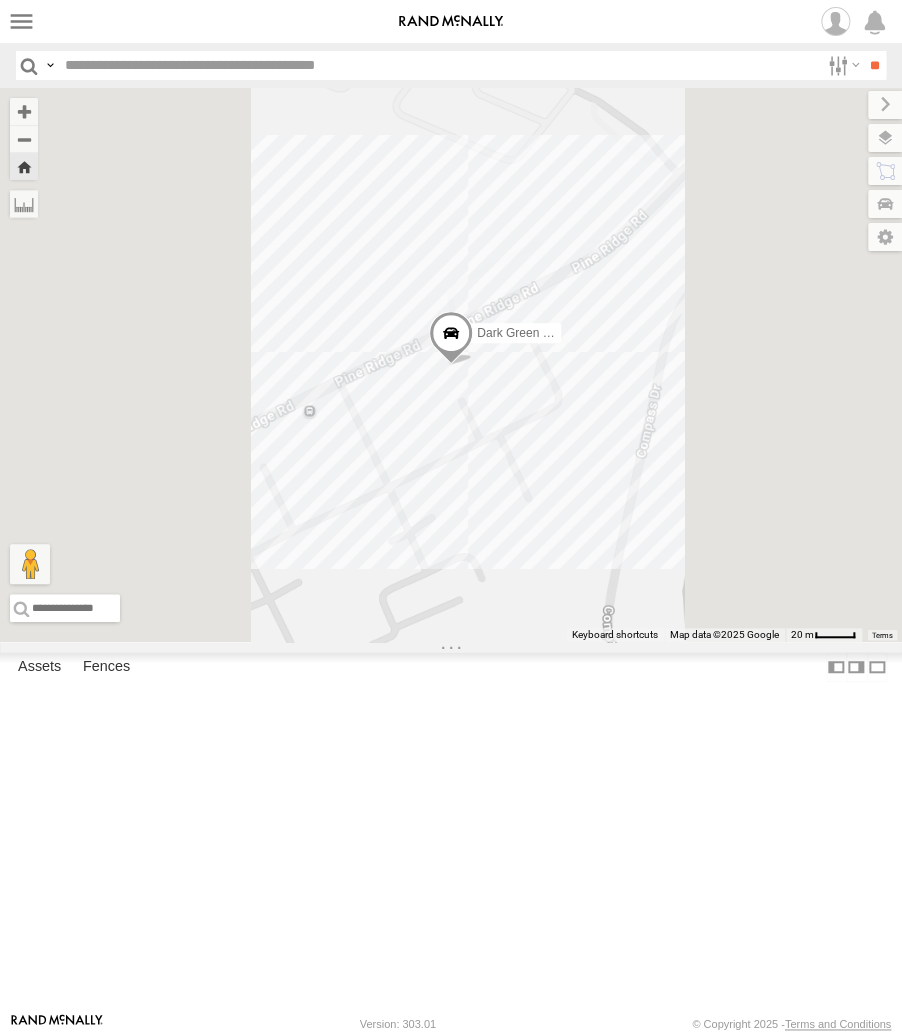 click at bounding box center [451, 338] 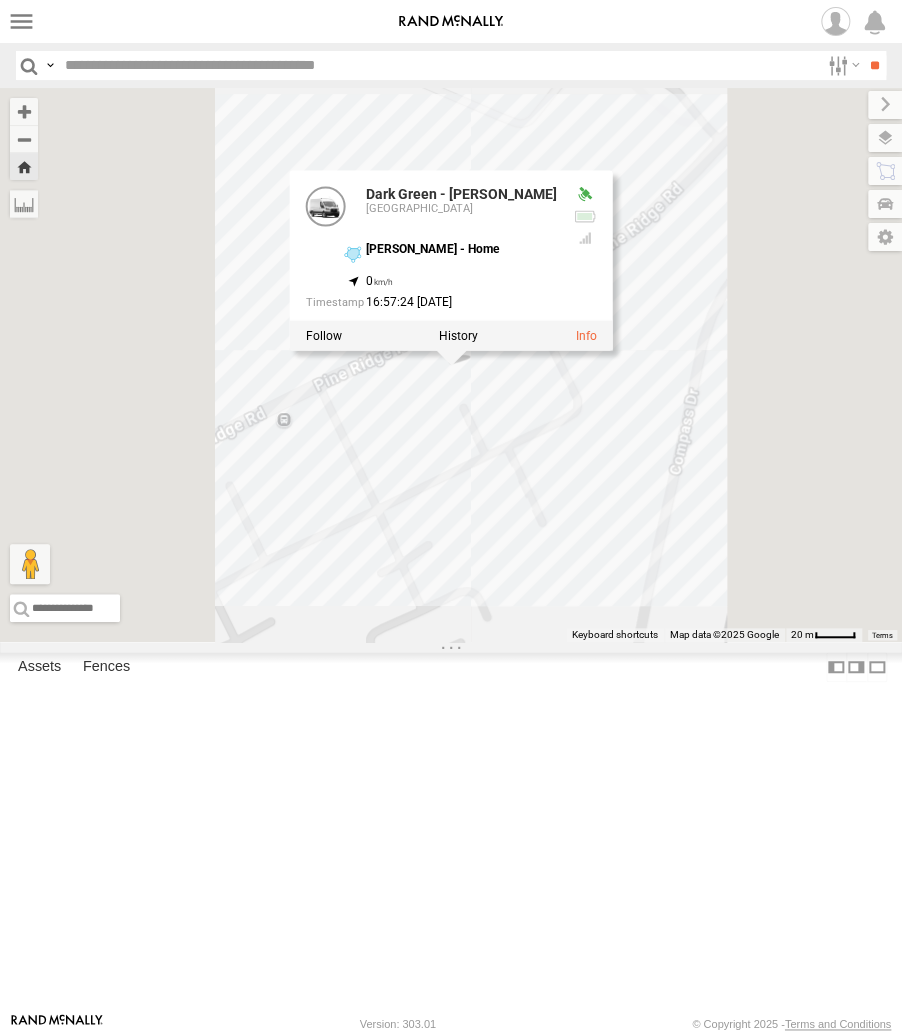 drag, startPoint x: 673, startPoint y: 483, endPoint x: 734, endPoint y: 484, distance: 61.008198 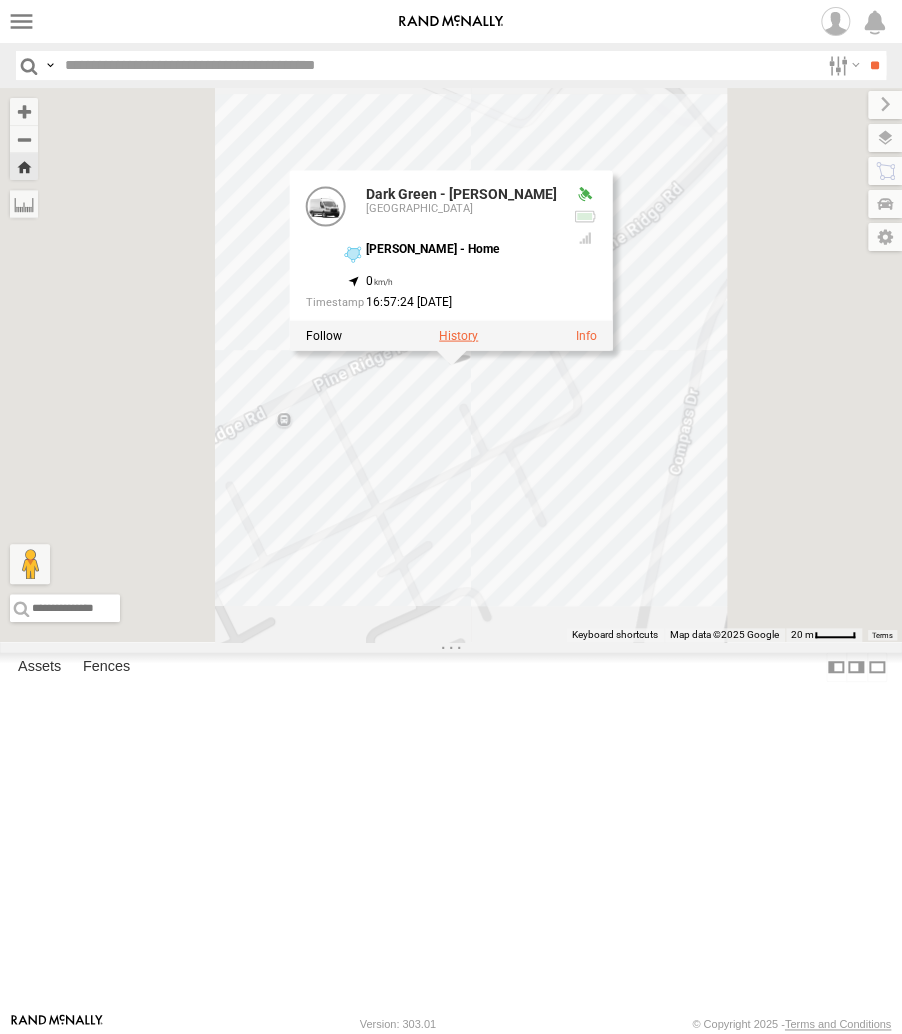 click at bounding box center [458, 336] 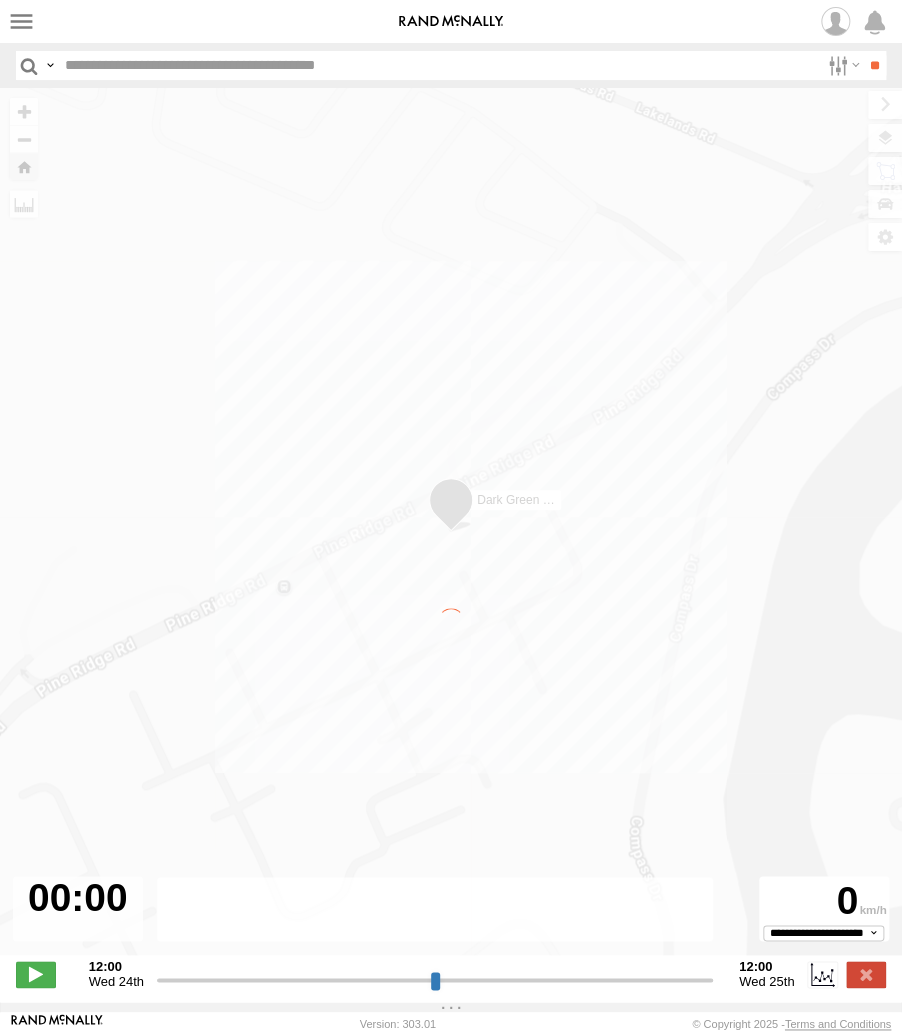 type on "**********" 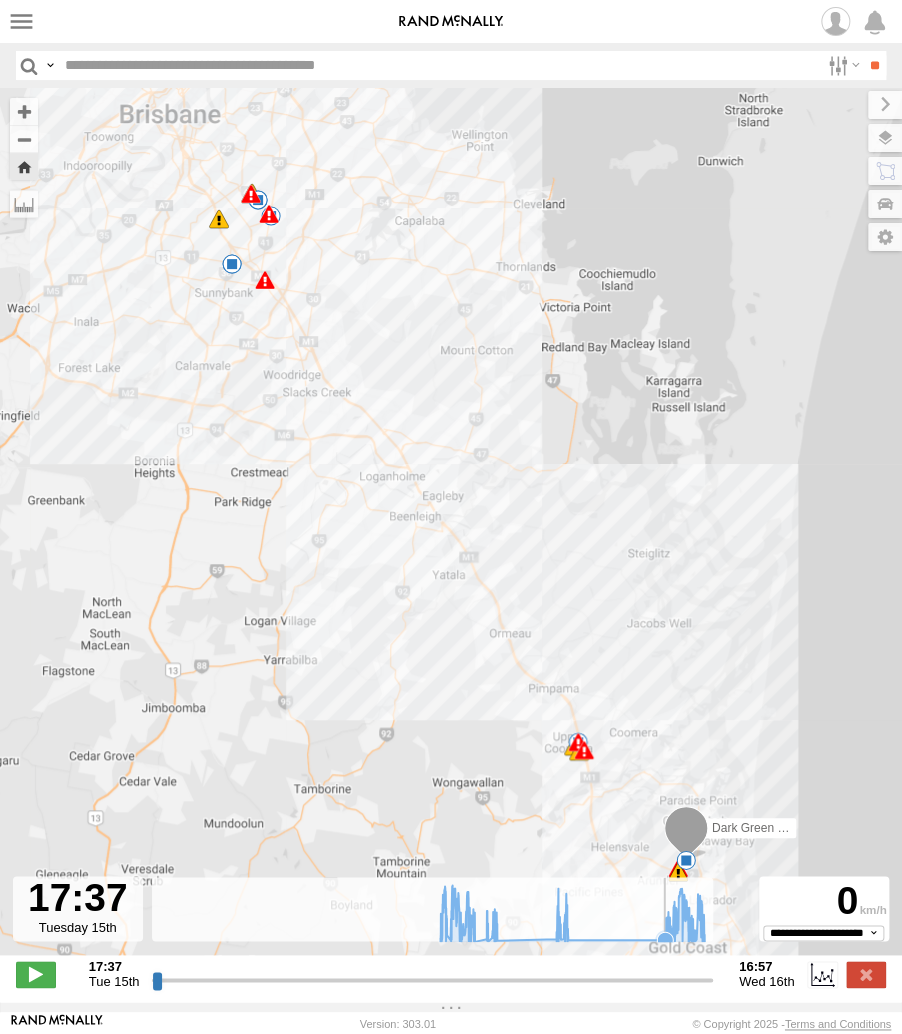 click 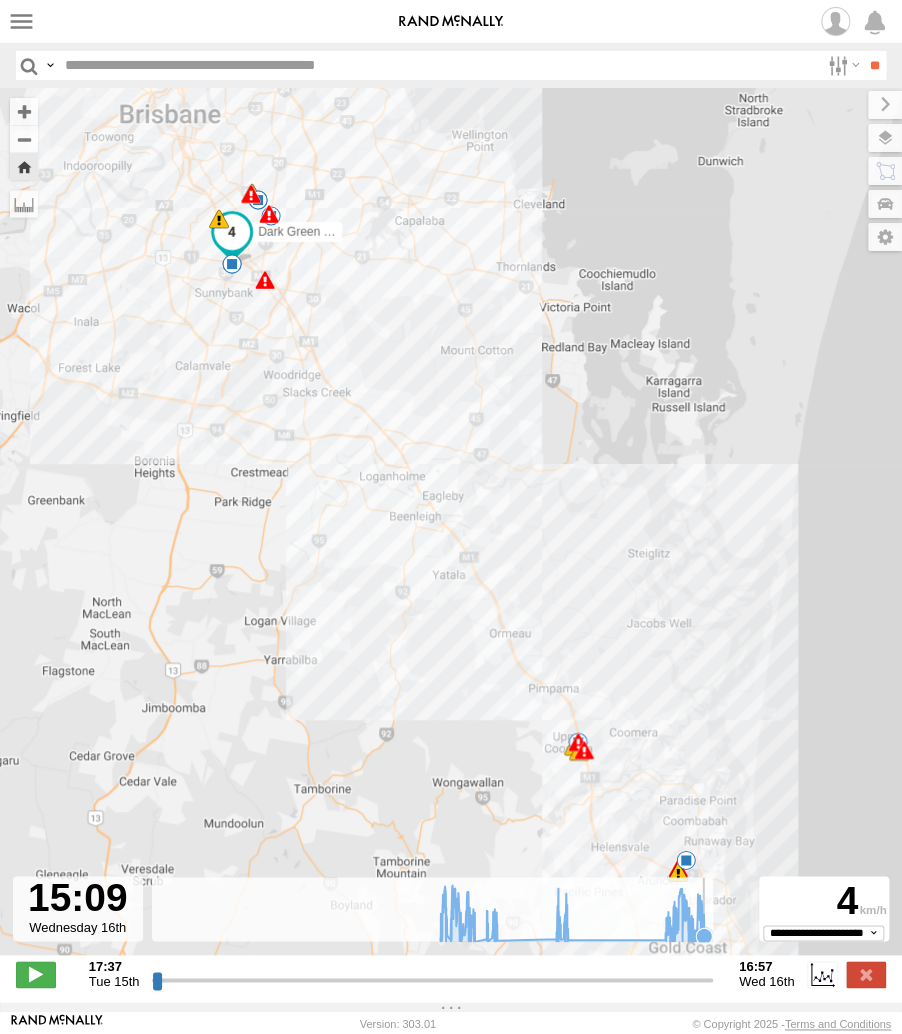 click 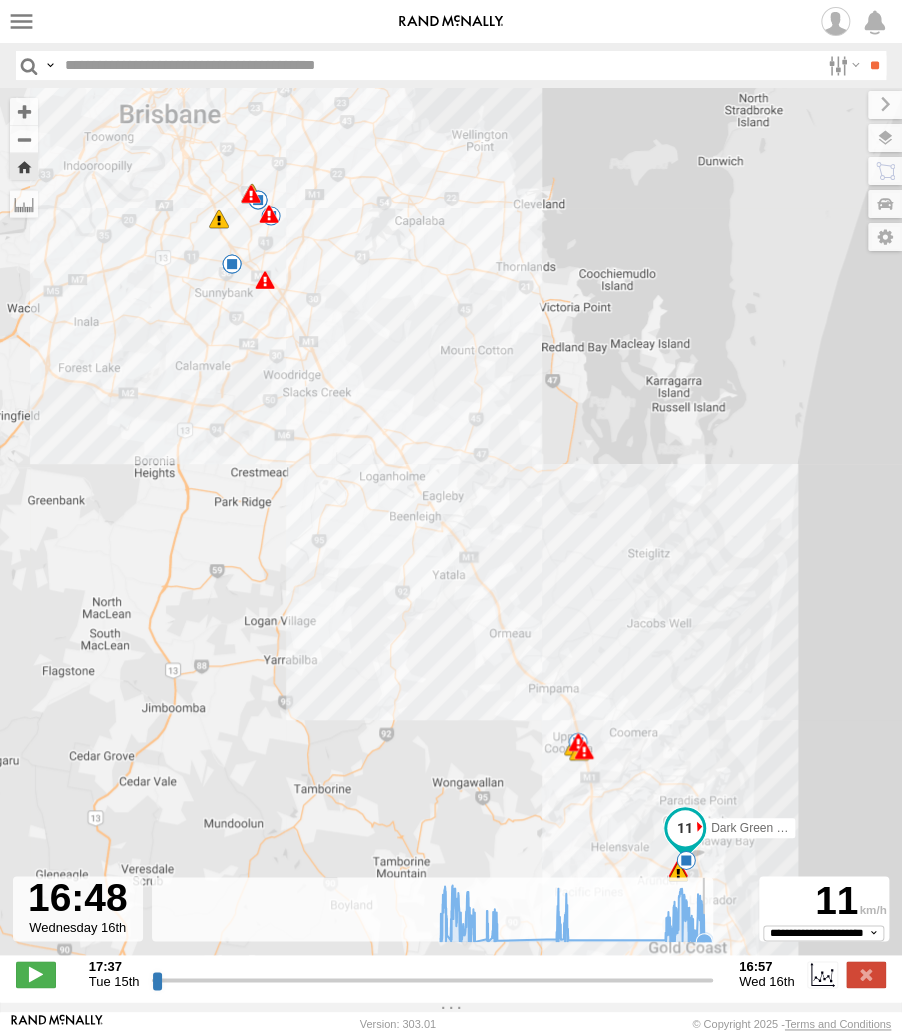 click 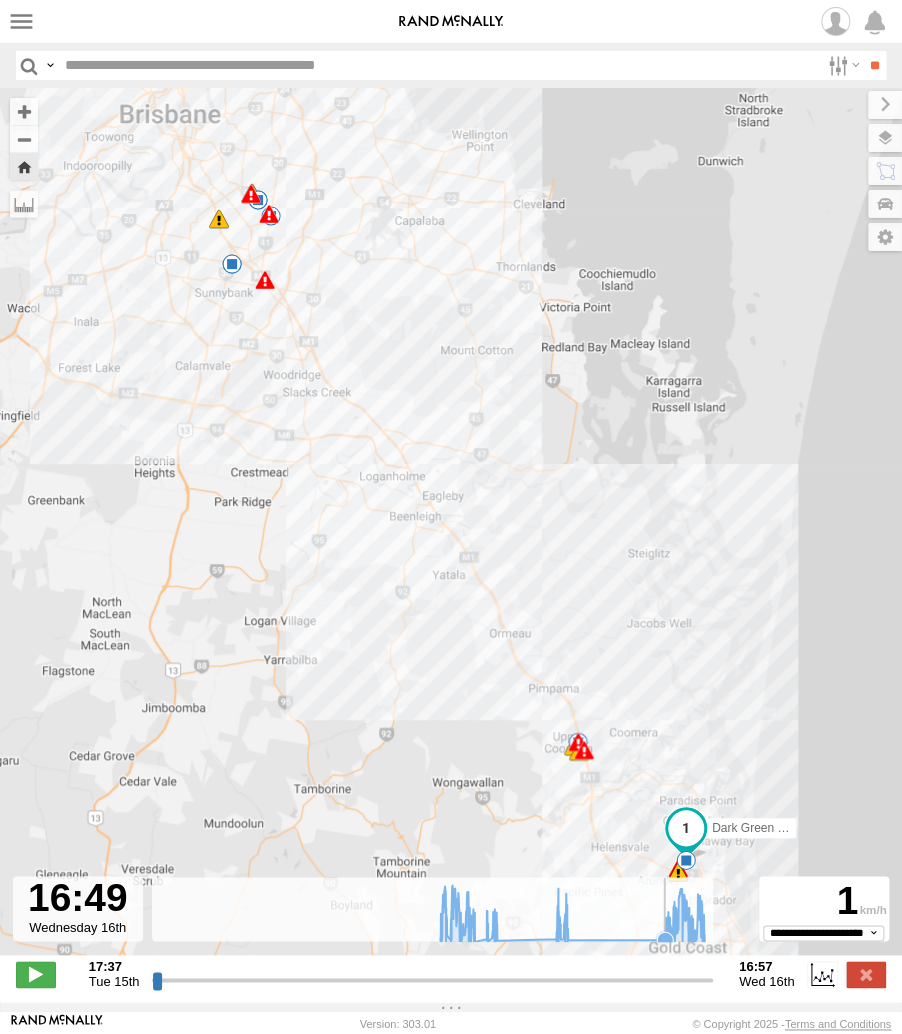 click 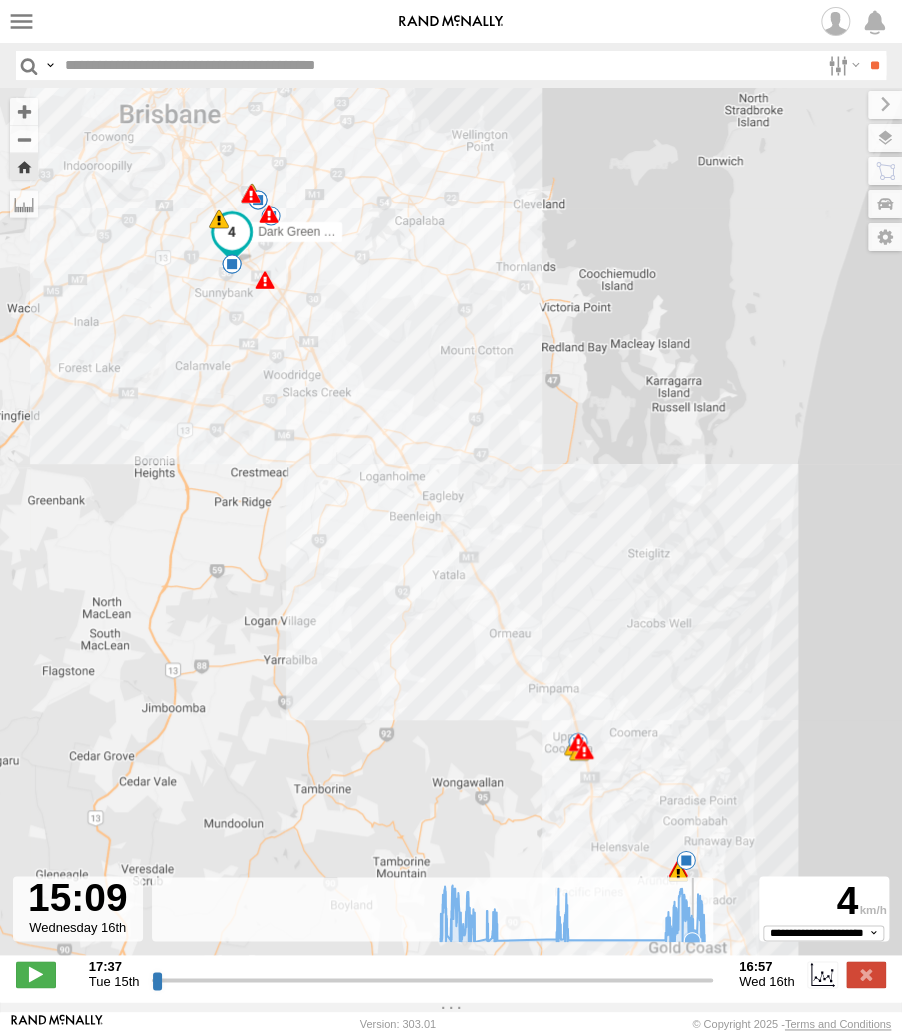 click 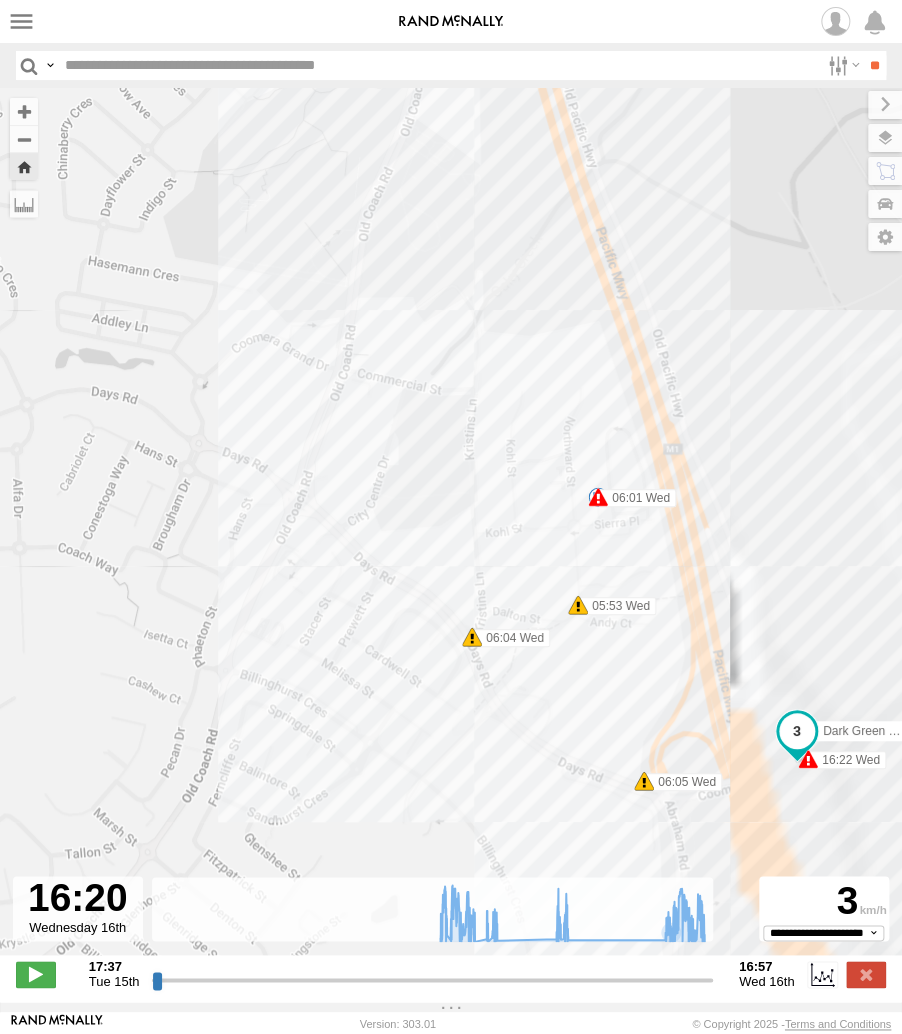 drag, startPoint x: 574, startPoint y: 748, endPoint x: 331, endPoint y: 770, distance: 243.99385 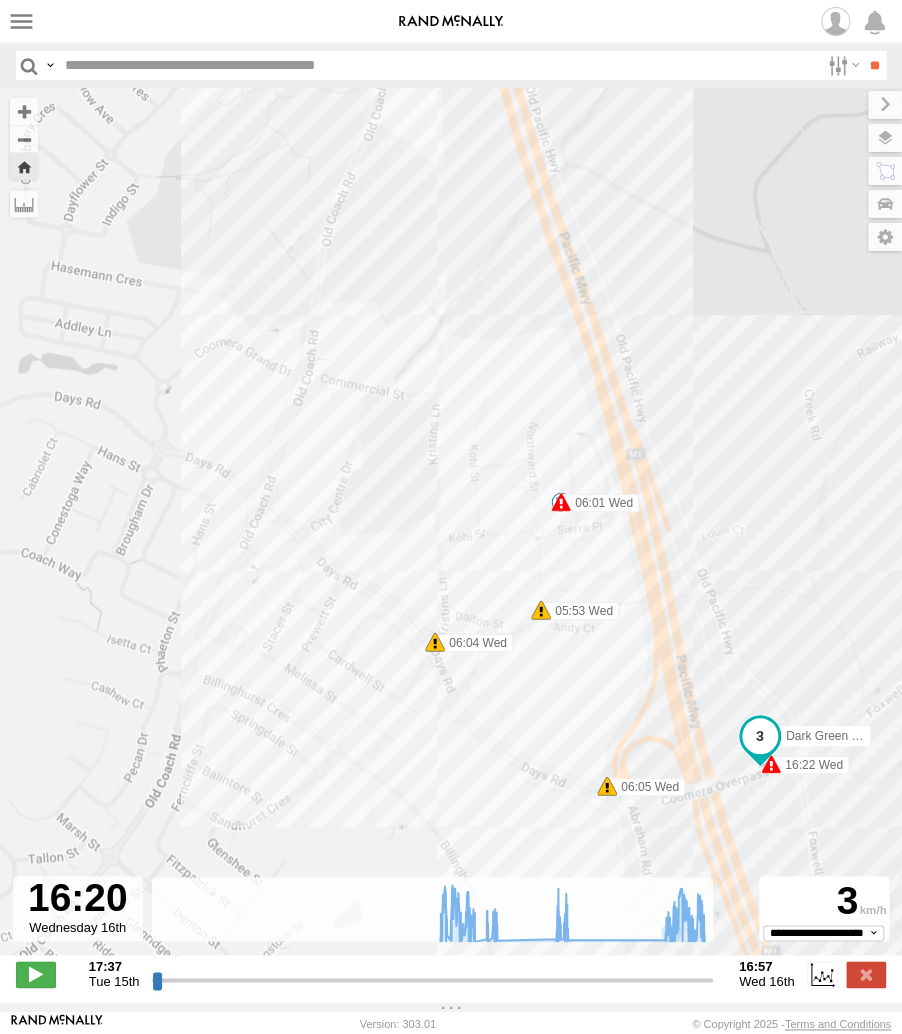 click on "Dark Green - [PERSON_NAME] 05:41 Wed 05:53 Wed 05:54 Wed 06:01 Wed 06:04 Wed 06:05 Wed 07:03 Wed 07:04 Wed 07:04 Wed 07:05 Wed 07:37 Wed 07:38 Wed 08:02 Wed 10:44 Wed 10:56 Wed 11:02 Wed 16:22 Wed 16:49 Wed" at bounding box center (451, 532) 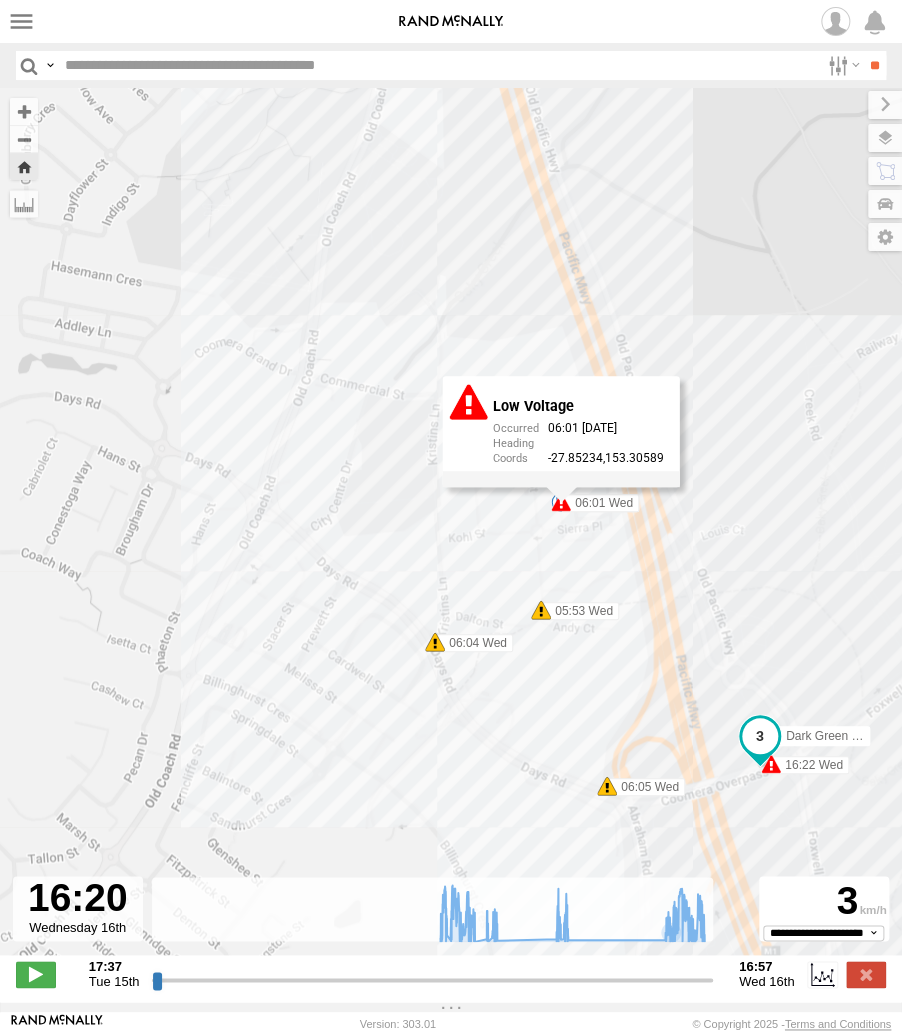click at bounding box center (771, 764) 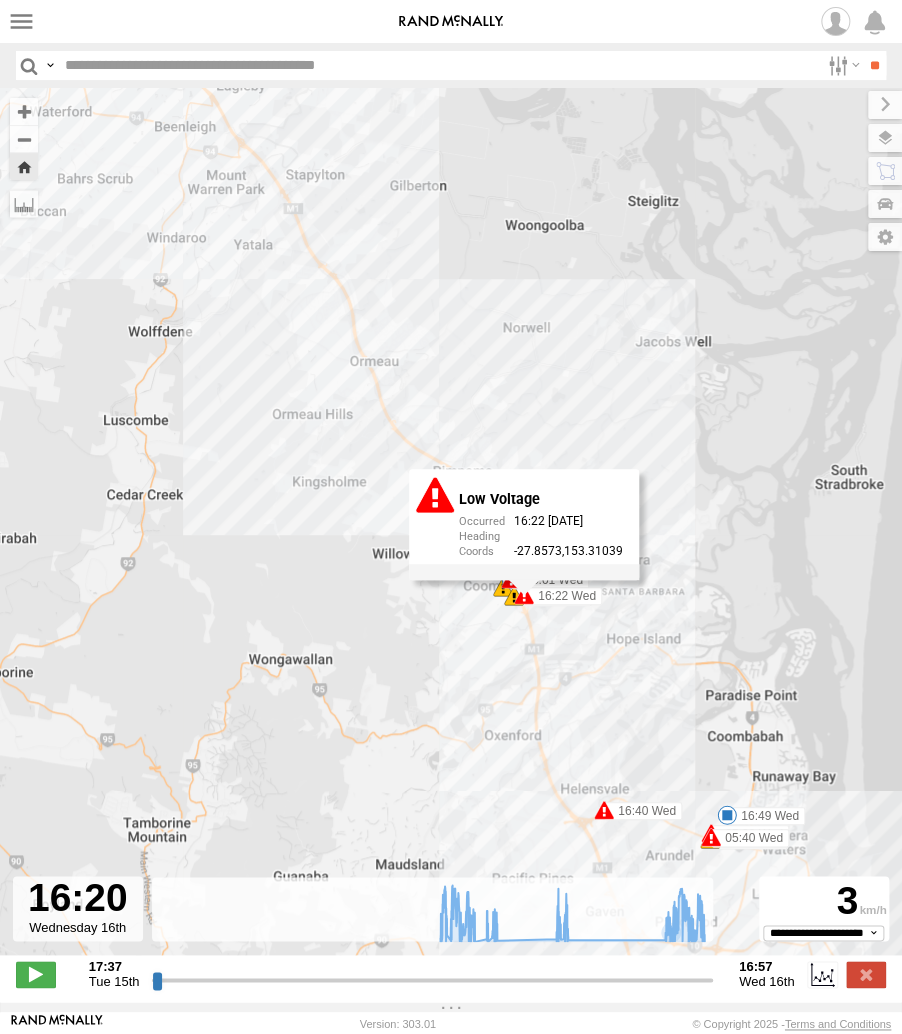 drag, startPoint x: 536, startPoint y: 710, endPoint x: 420, endPoint y: 567, distance: 184.1331 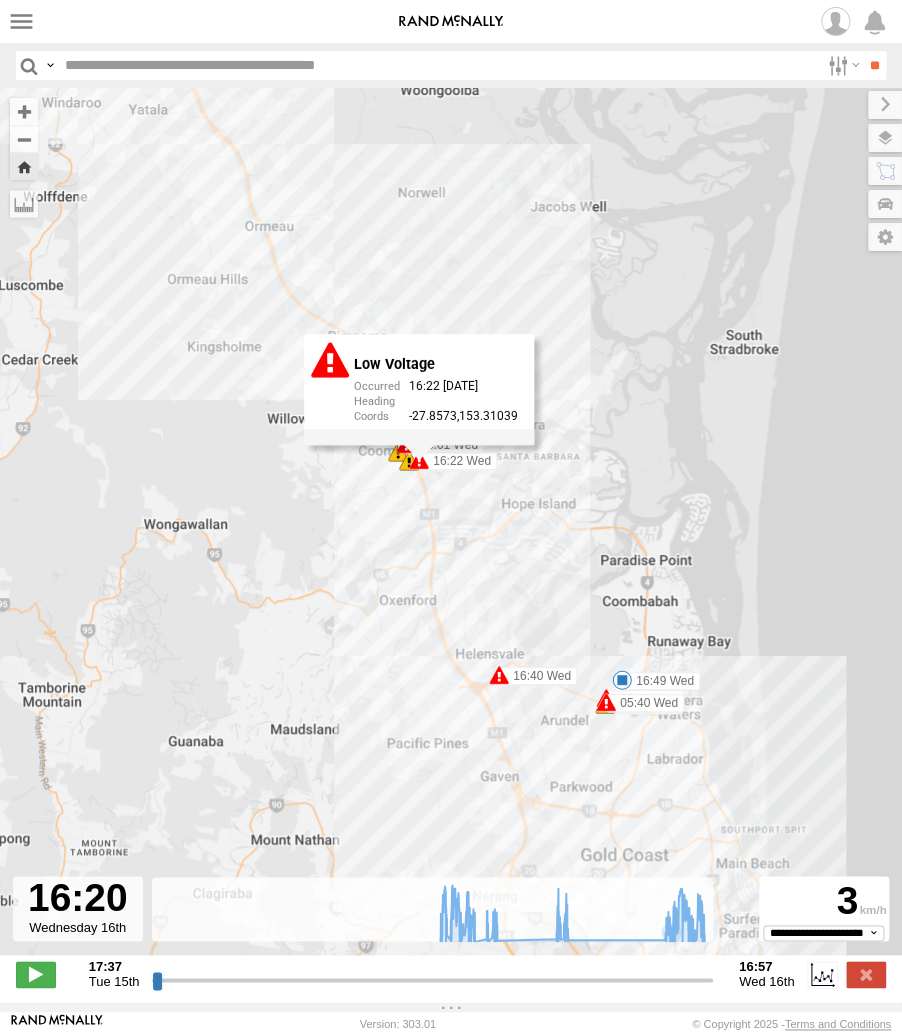 click at bounding box center [606, 702] 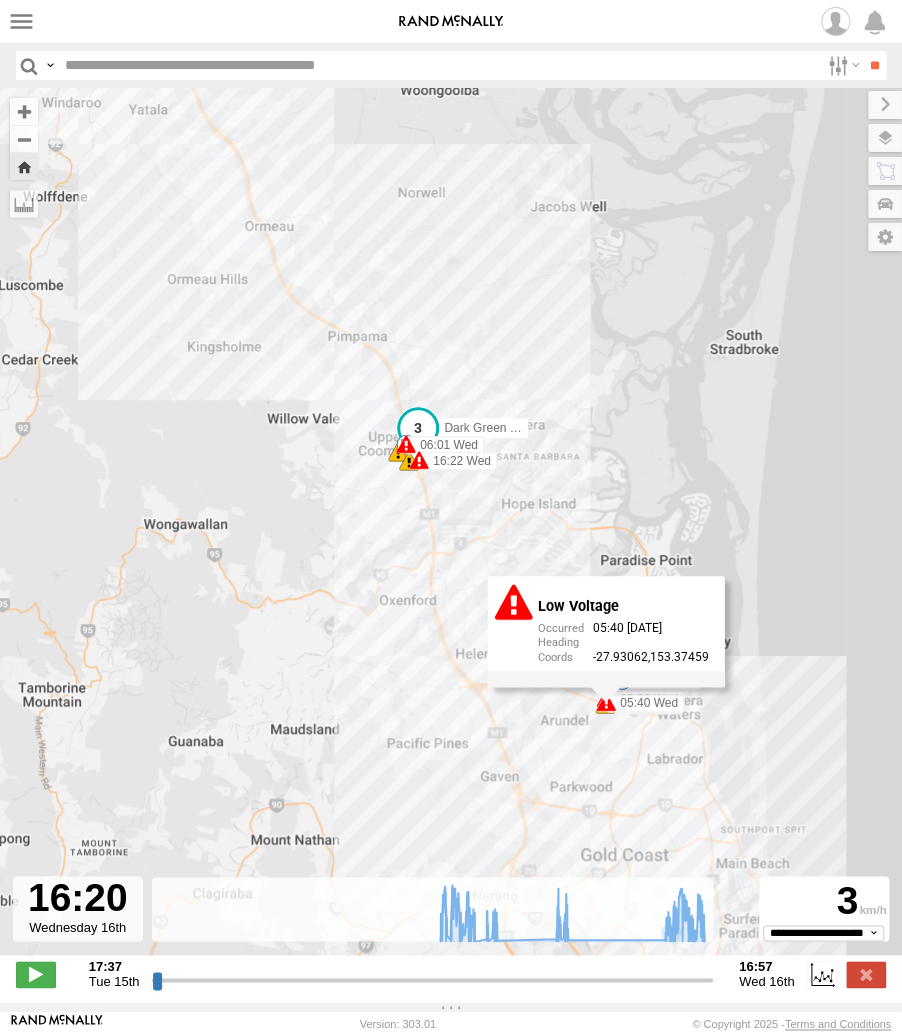 click on "Dark Green - [PERSON_NAME] 05:41 Wed 05:53 Wed 05:54 Wed 06:01 Wed 06:04 Wed 06:05 Wed 07:03 Wed 07:04 Wed 07:04 Wed 07:05 Wed 07:37 Wed 07:38 Wed 08:02 Wed 10:44 Wed 10:56 Wed 11:02 Wed 16:22 Wed 16:49 Wed 05:39 Wed 05:40 Wed 05:40 Wed 16:39 Wed 16:40 Wed Low Voltage 05:40 [DATE] -27.93062 153.37459 [STREET_ADDRESS]" at bounding box center [451, 532] 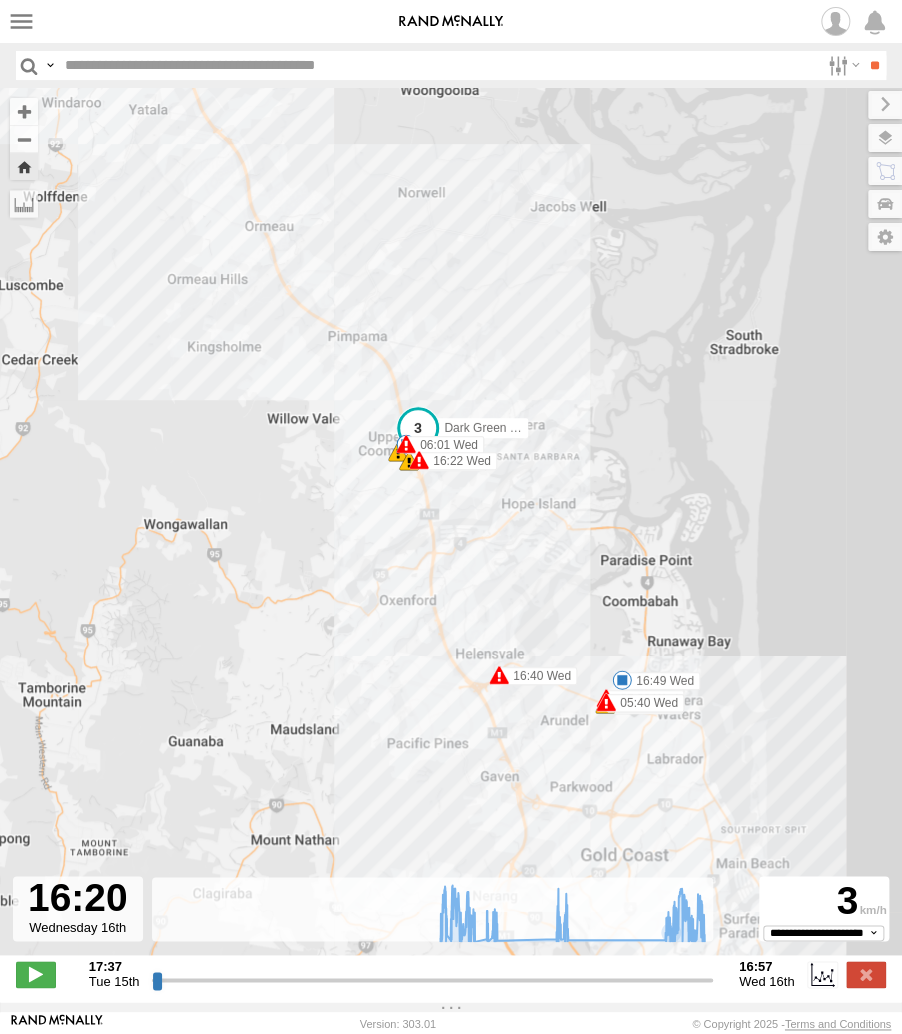 click at bounding box center (499, 675) 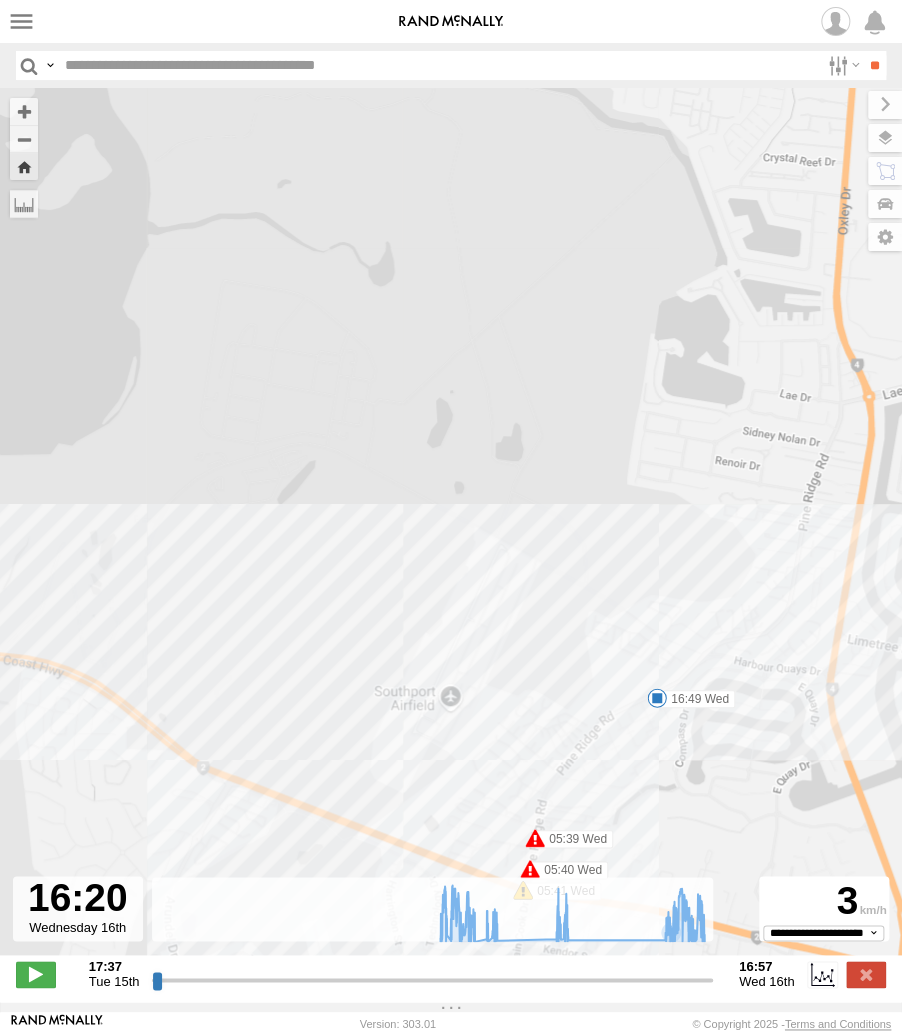 click at bounding box center [535, 838] 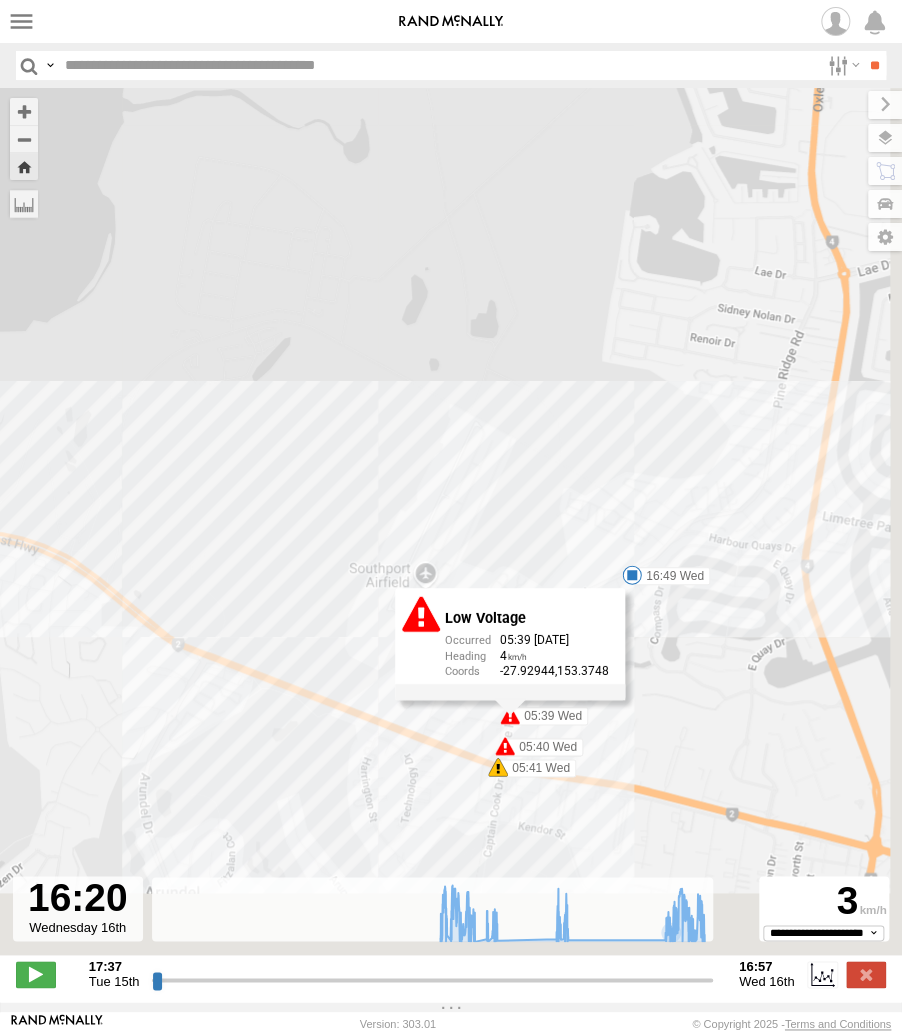 drag, startPoint x: 395, startPoint y: 590, endPoint x: 370, endPoint y: 467, distance: 125.51494 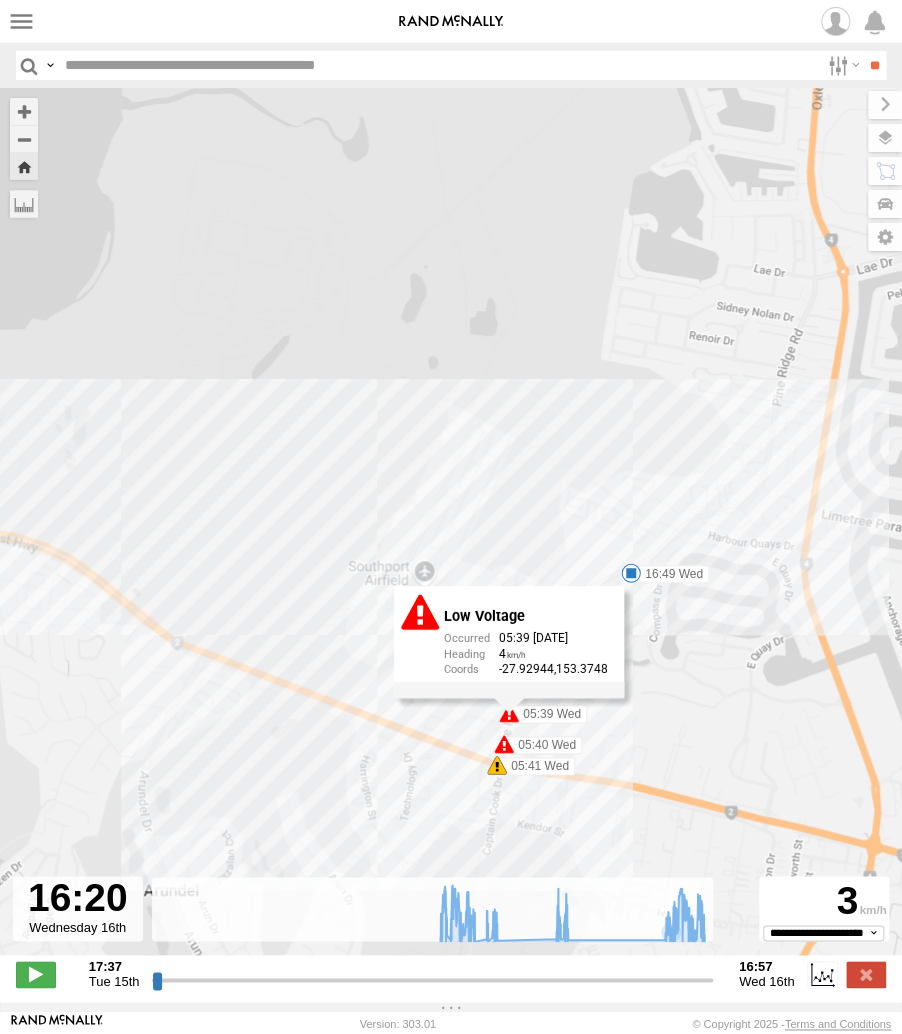 click on "Dark Green - [PERSON_NAME] 05:41 Wed 05:53 Wed 05:54 Wed 06:01 Wed 06:04 Wed 06:05 Wed 07:03 Wed 07:04 Wed 07:04 Wed 07:05 Wed 07:37 Wed 07:38 Wed 08:02 Wed 10:44 Wed 10:56 Wed 11:02 Wed 16:22 Wed 16:49 Wed 05:39 Wed 05:40 Wed 05:40 Wed 16:39 Wed 16:40 Wed Low Voltage 05:39 [DATE] 4 -27.92944 153.3748 [STREET_ADDRESS]" at bounding box center [451, 532] 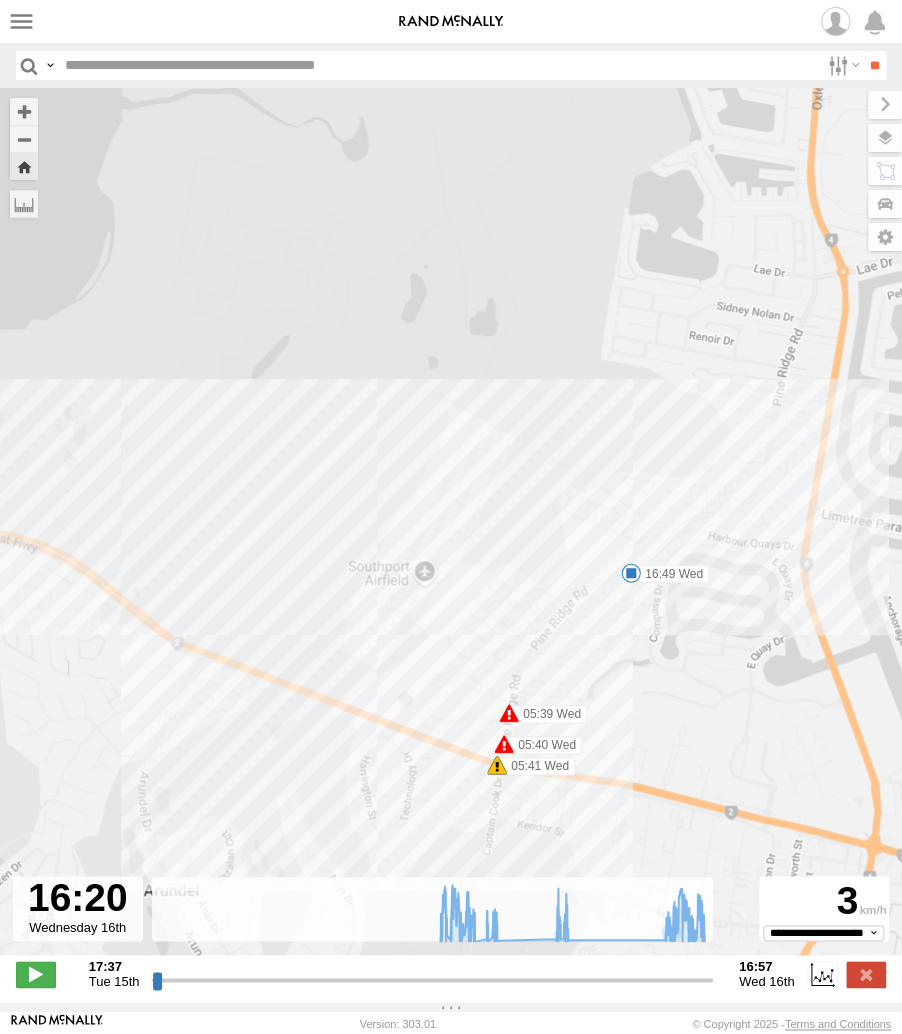 click at bounding box center [504, 744] 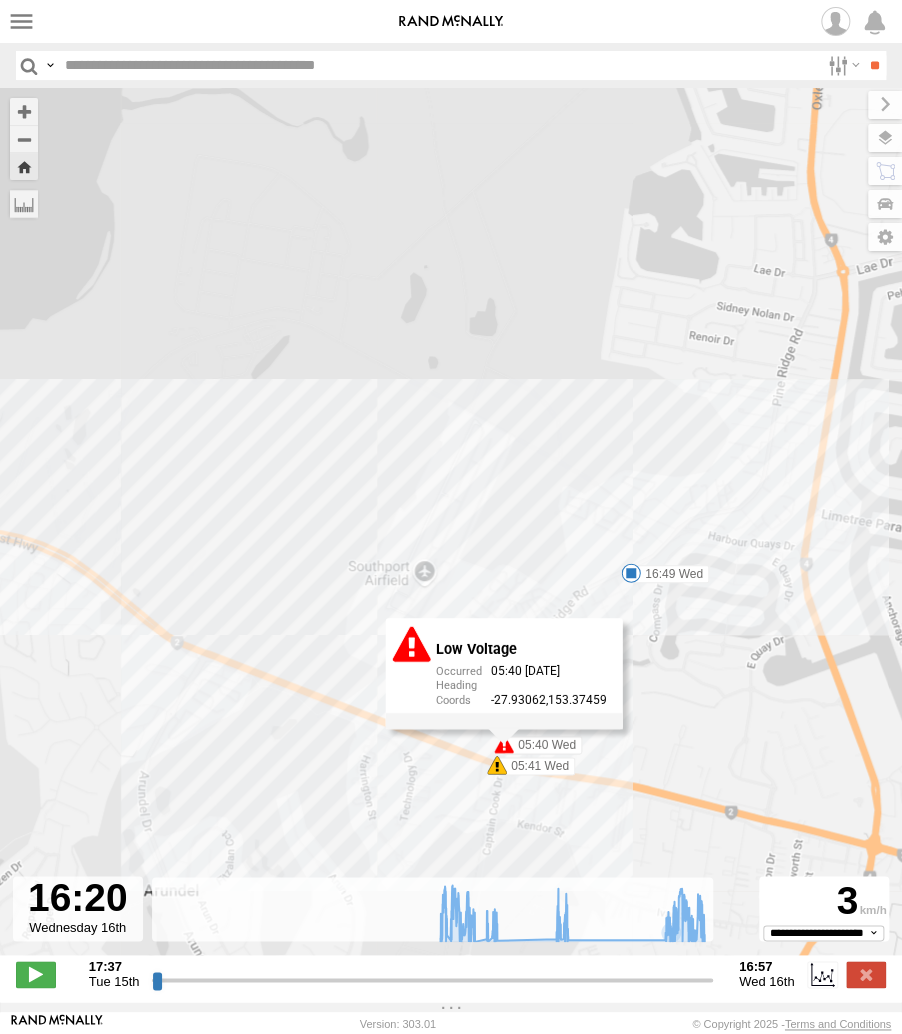 click on "05:40 Wed" at bounding box center [543, 745] 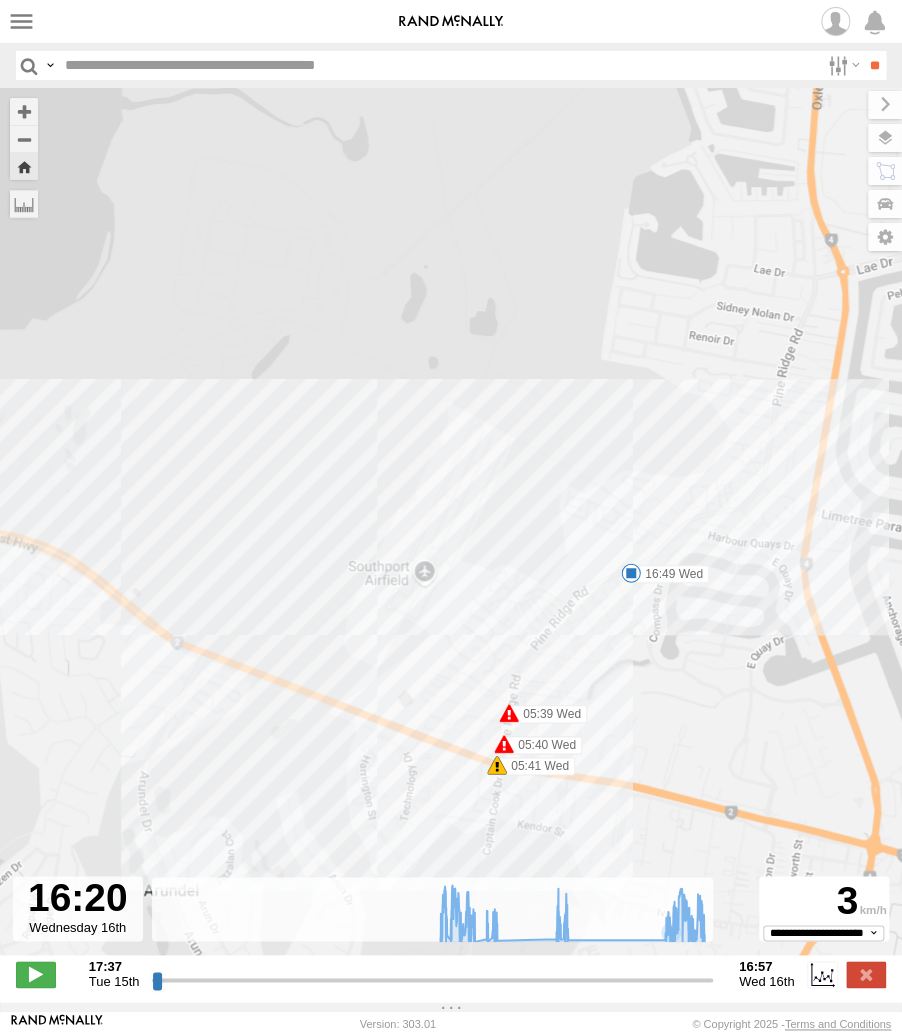 click at bounding box center (509, 713) 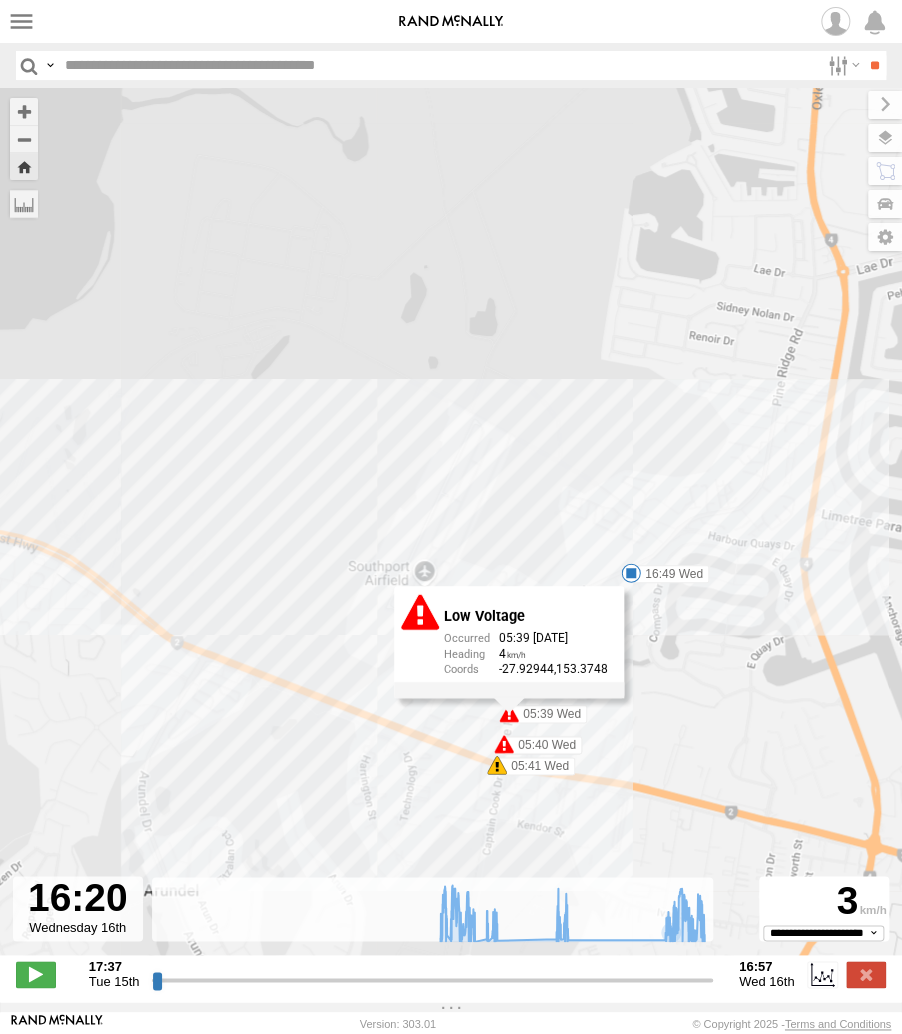 click at bounding box center (504, 744) 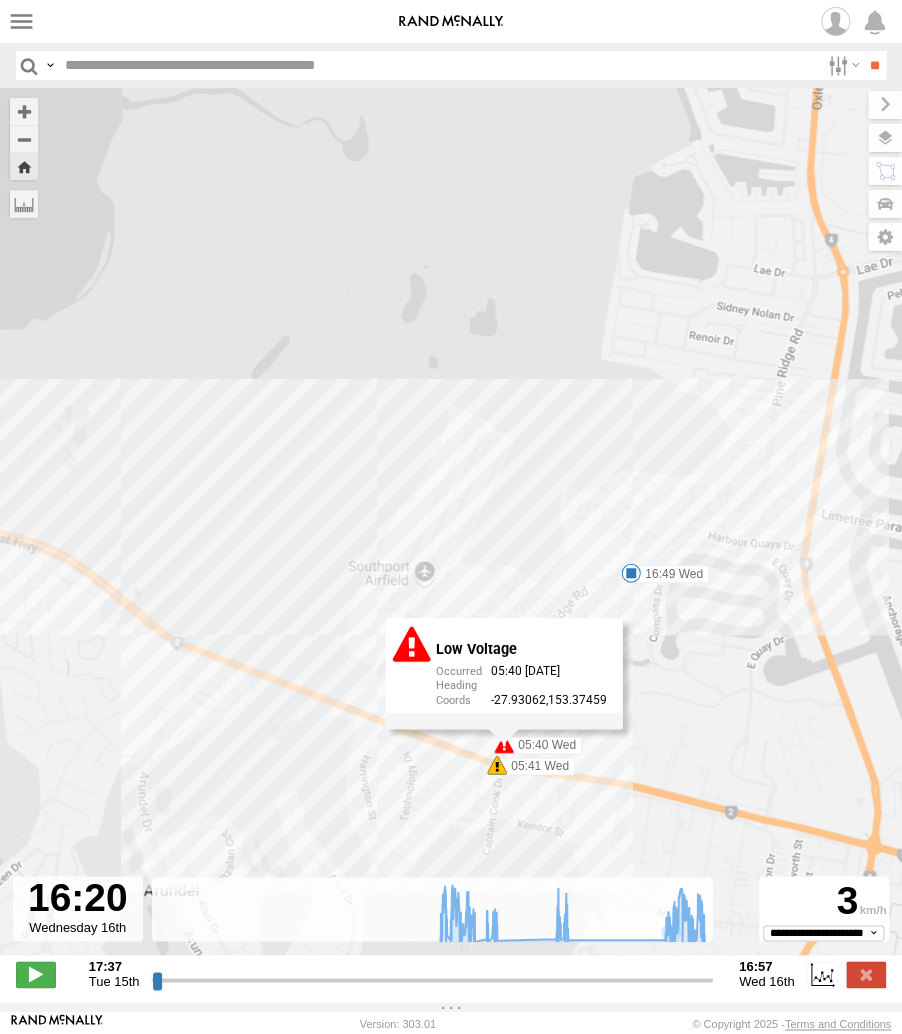 click at bounding box center (497, 765) 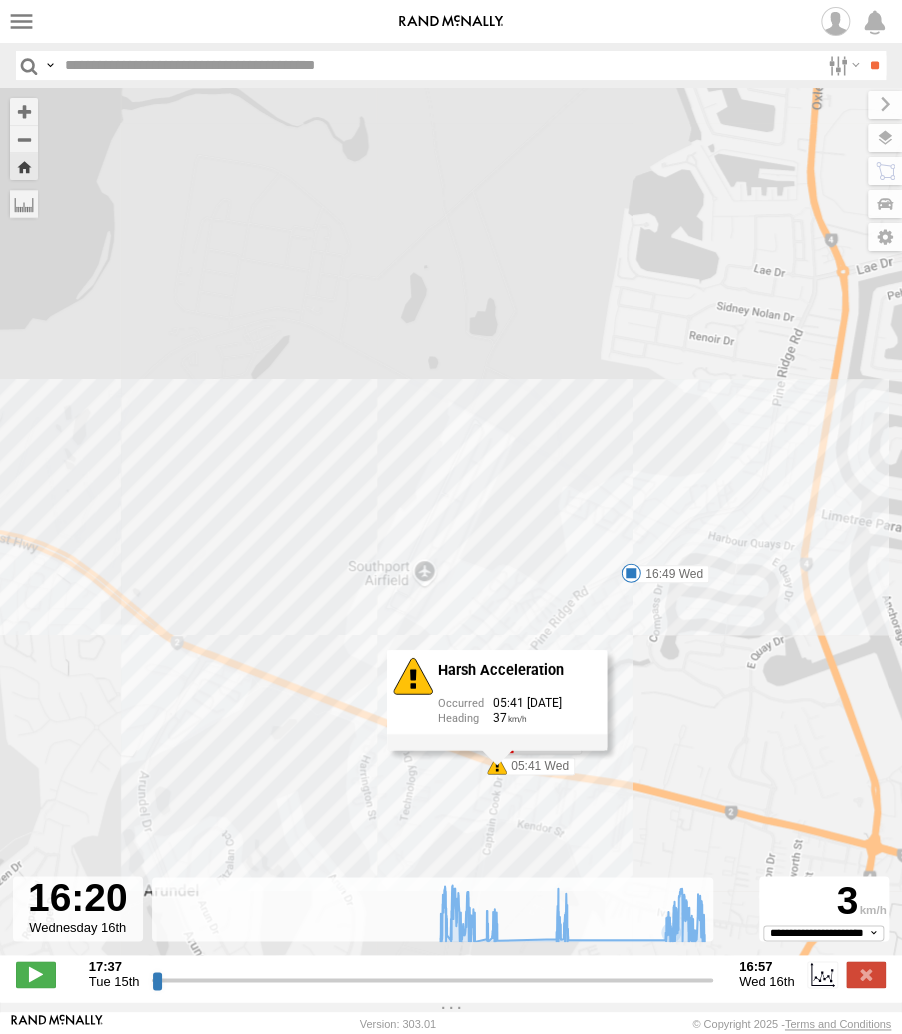 click on "Dark Green - [PERSON_NAME] 05:41 Wed 05:53 Wed 05:54 Wed 06:01 Wed 06:04 Wed 06:05 Wed 07:03 Wed 07:04 Wed 07:04 Wed 07:05 Wed 07:37 Wed 07:38 Wed 08:02 Wed 10:44 Wed 10:56 Wed 11:02 Wed 16:22 Wed 16:49 Wed 05:39 Wed 05:40 Wed 05:40 Wed 16:39 Wed 16:40 Wed Harsh Acceleration 05:41 [DATE] [STREET_ADDRESS]" at bounding box center (451, 532) 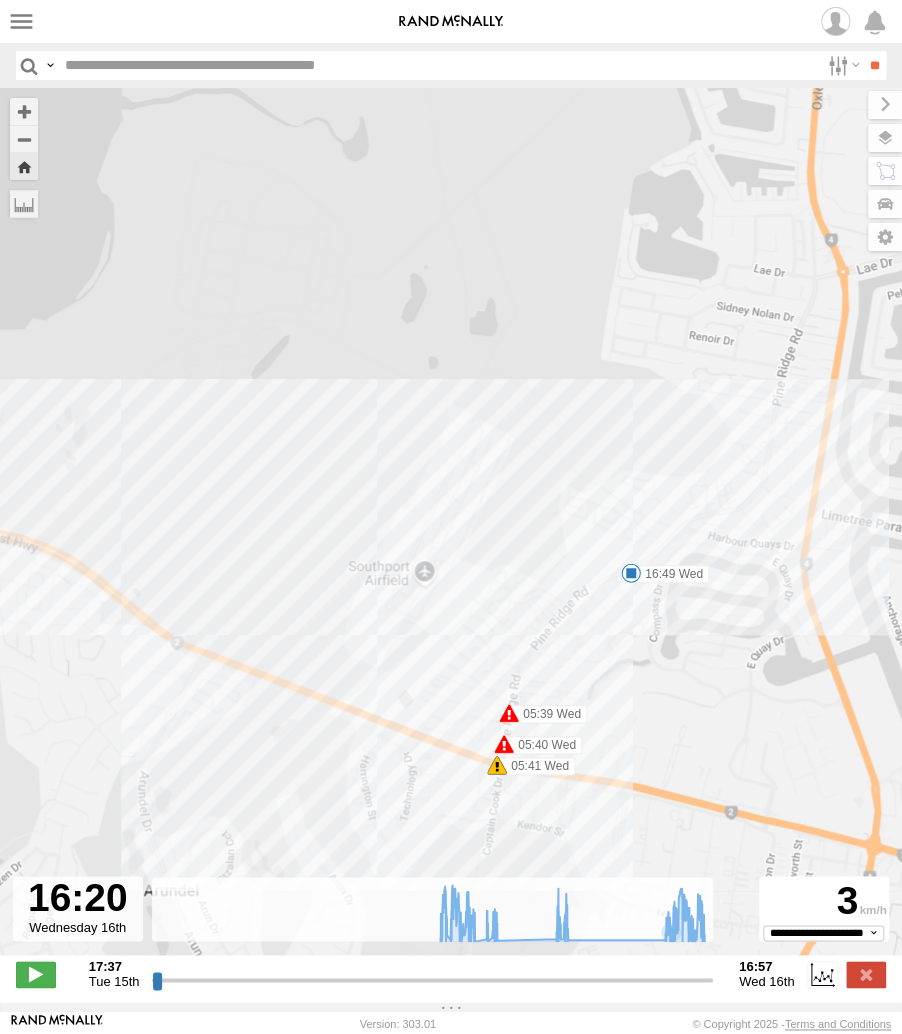 click at bounding box center (504, 744) 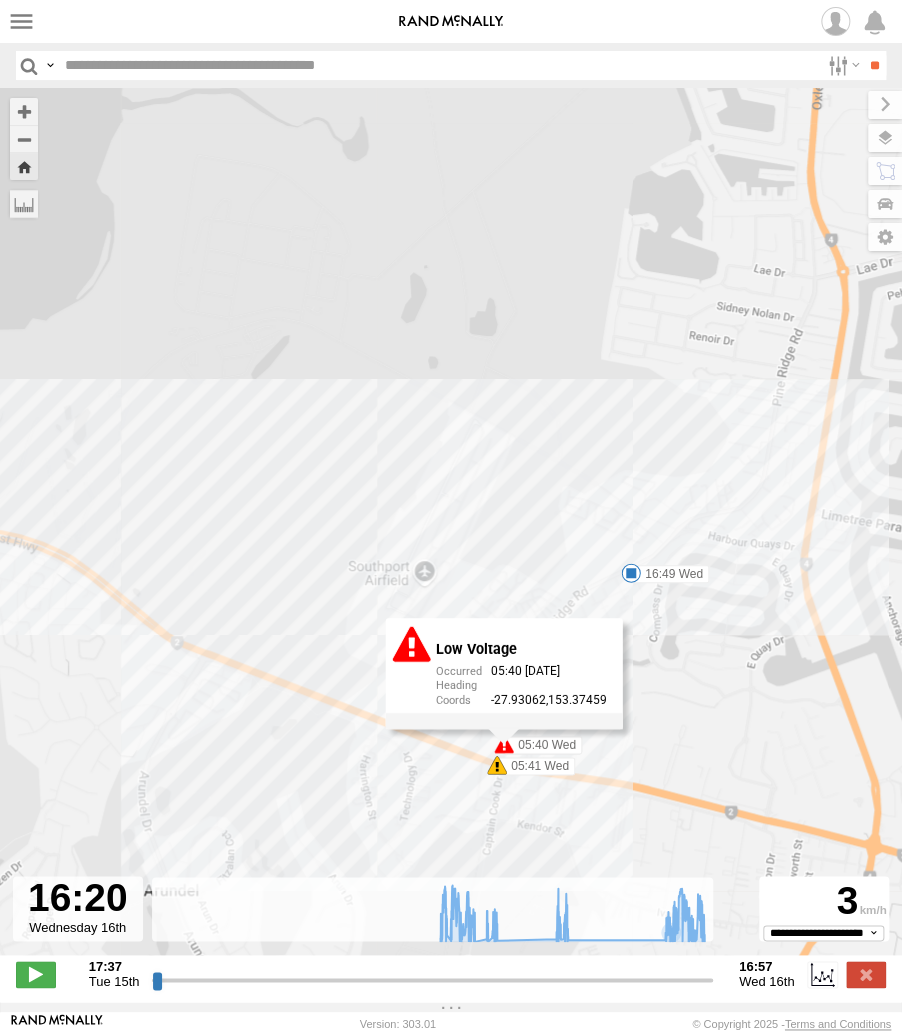 click on "05:40 Wed" at bounding box center [543, 745] 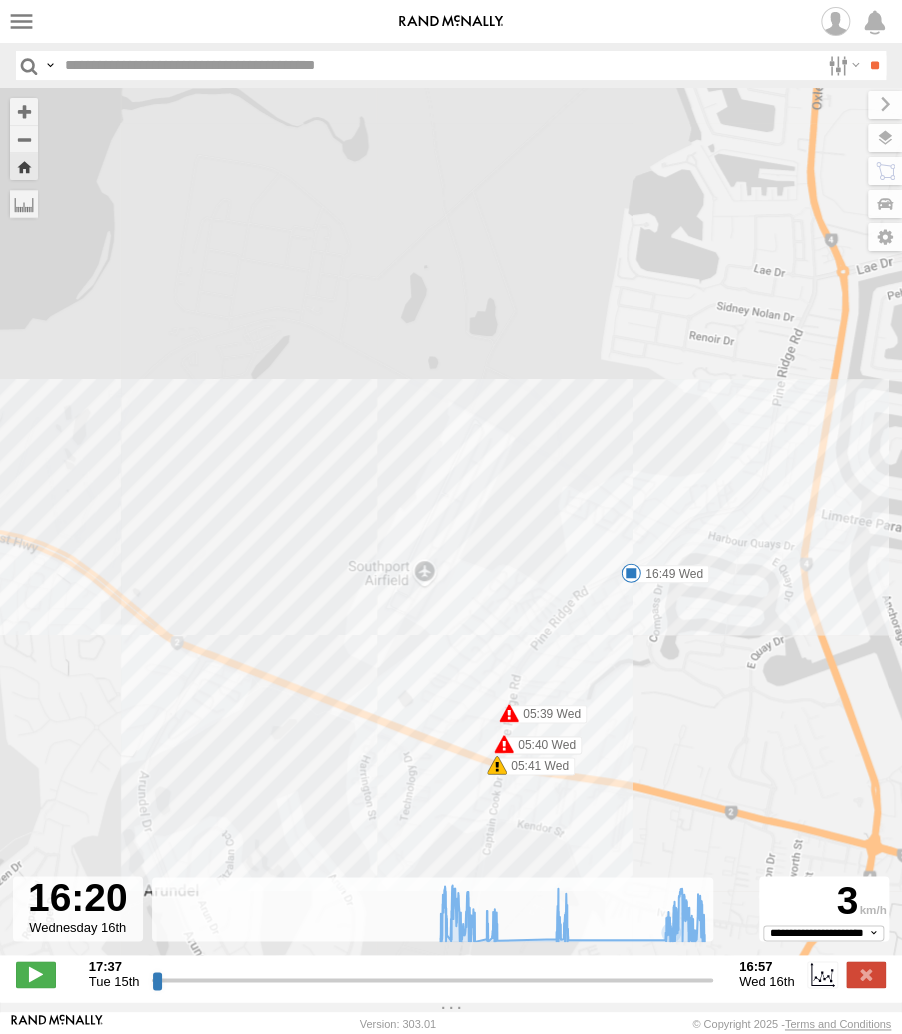 click at bounding box center [509, 713] 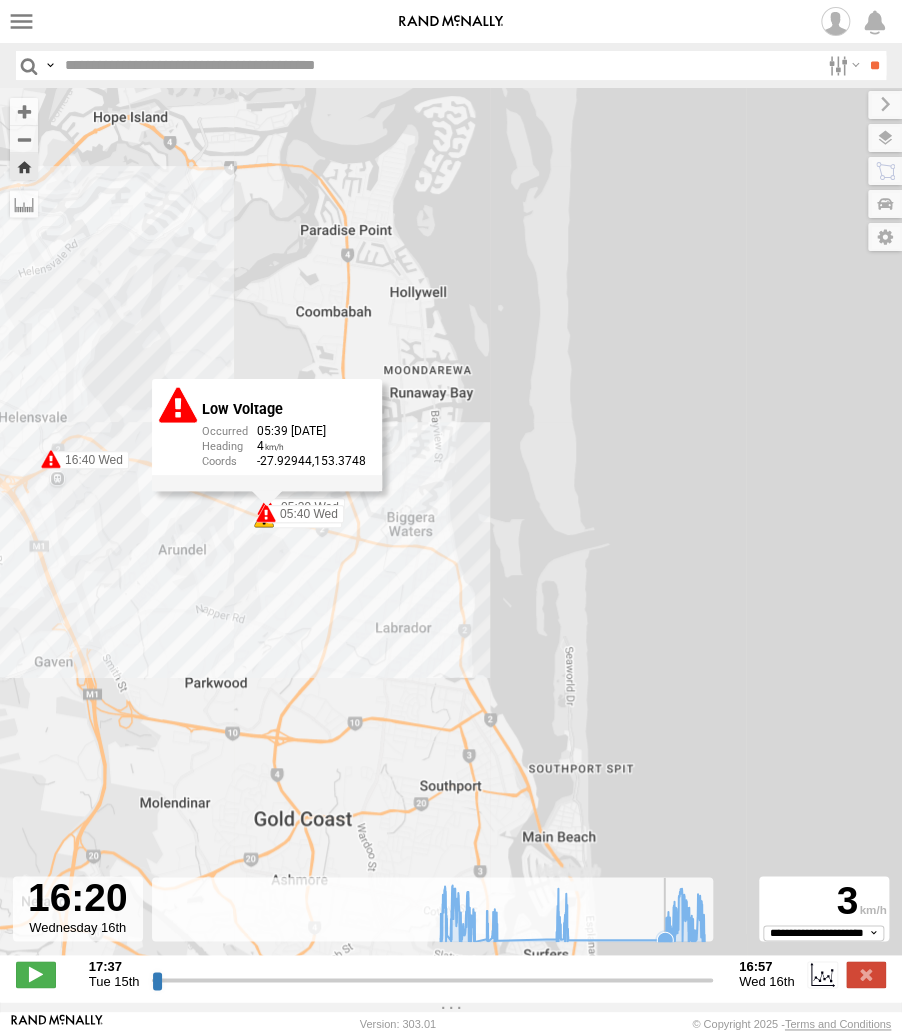 click 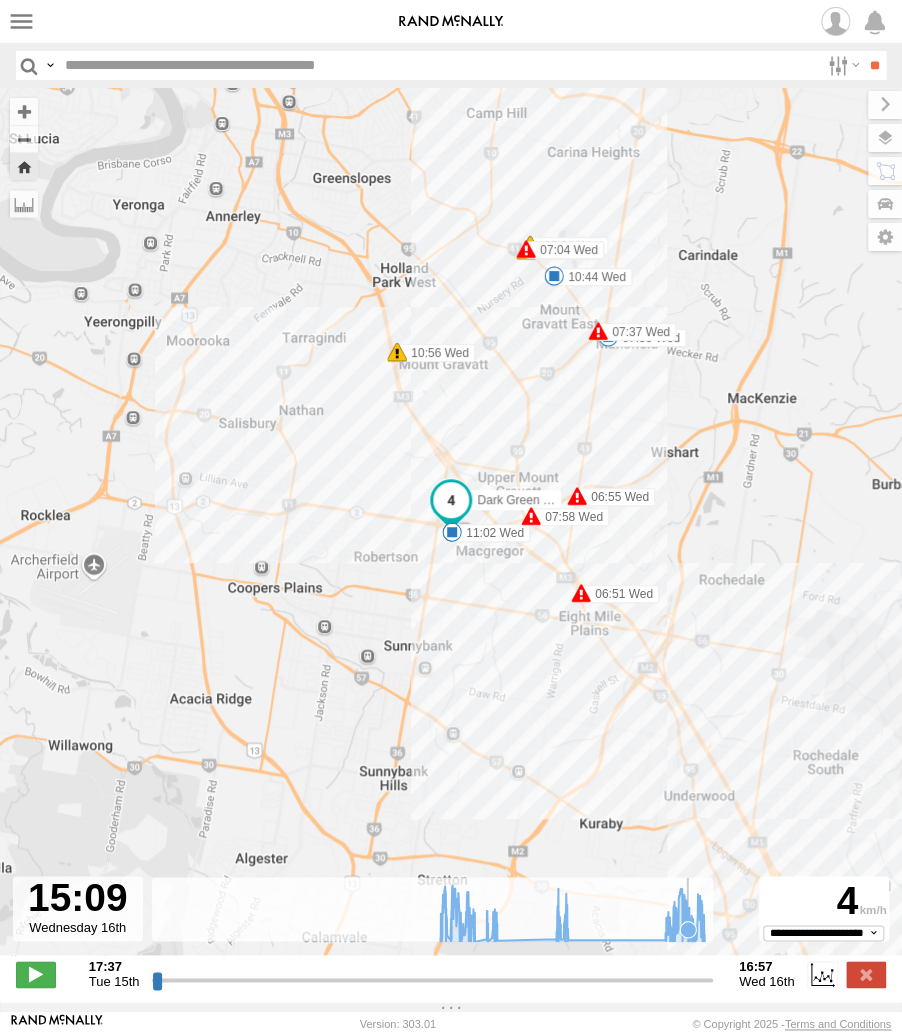 click 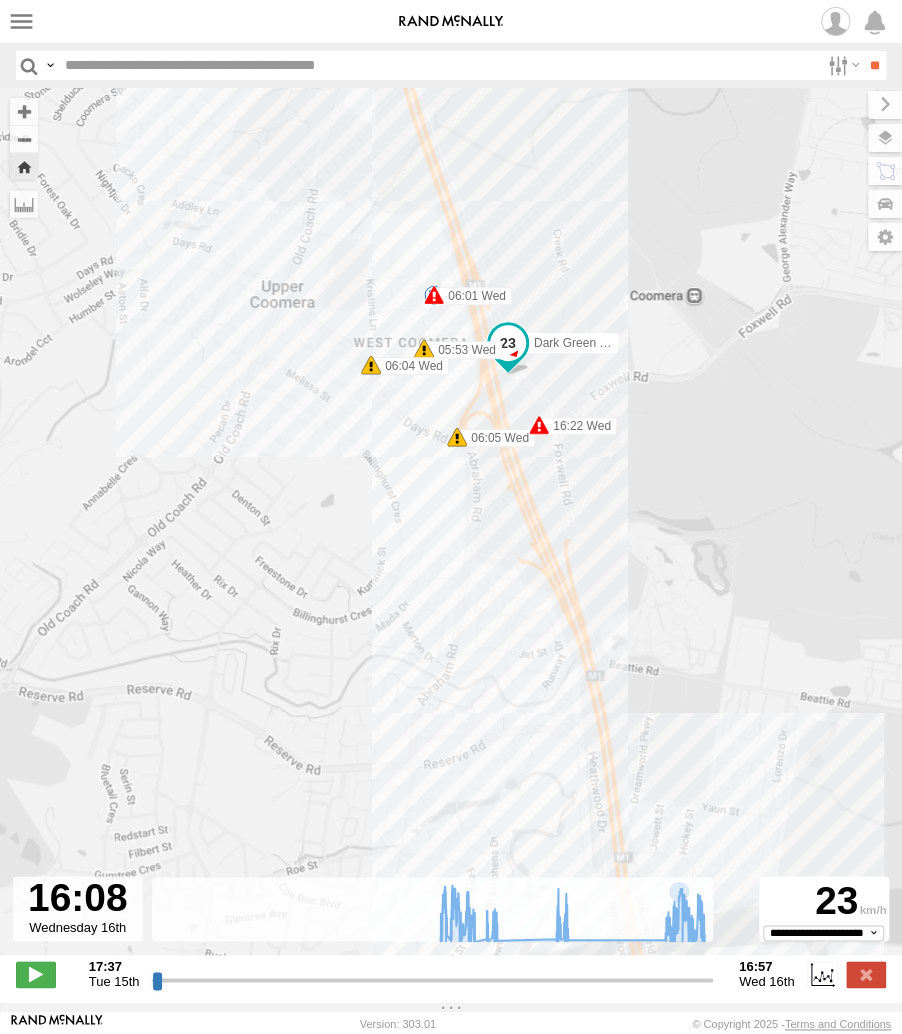 click at bounding box center (539, 425) 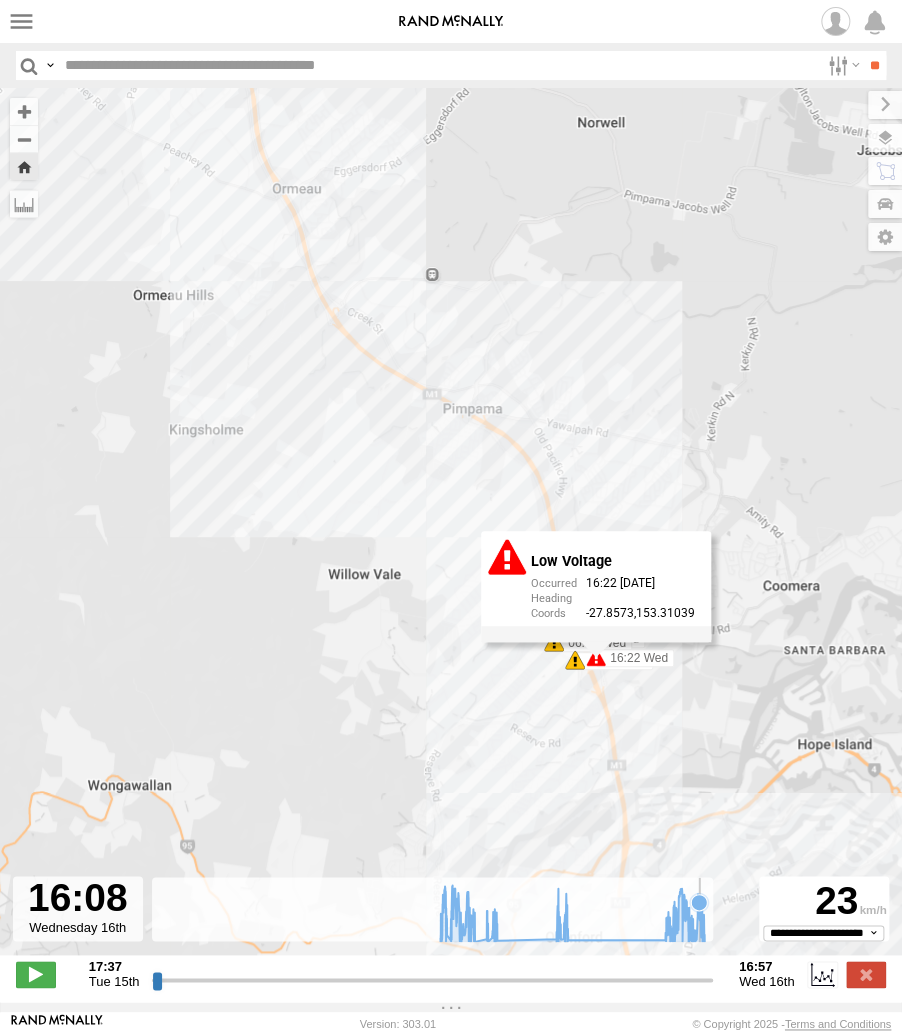 click 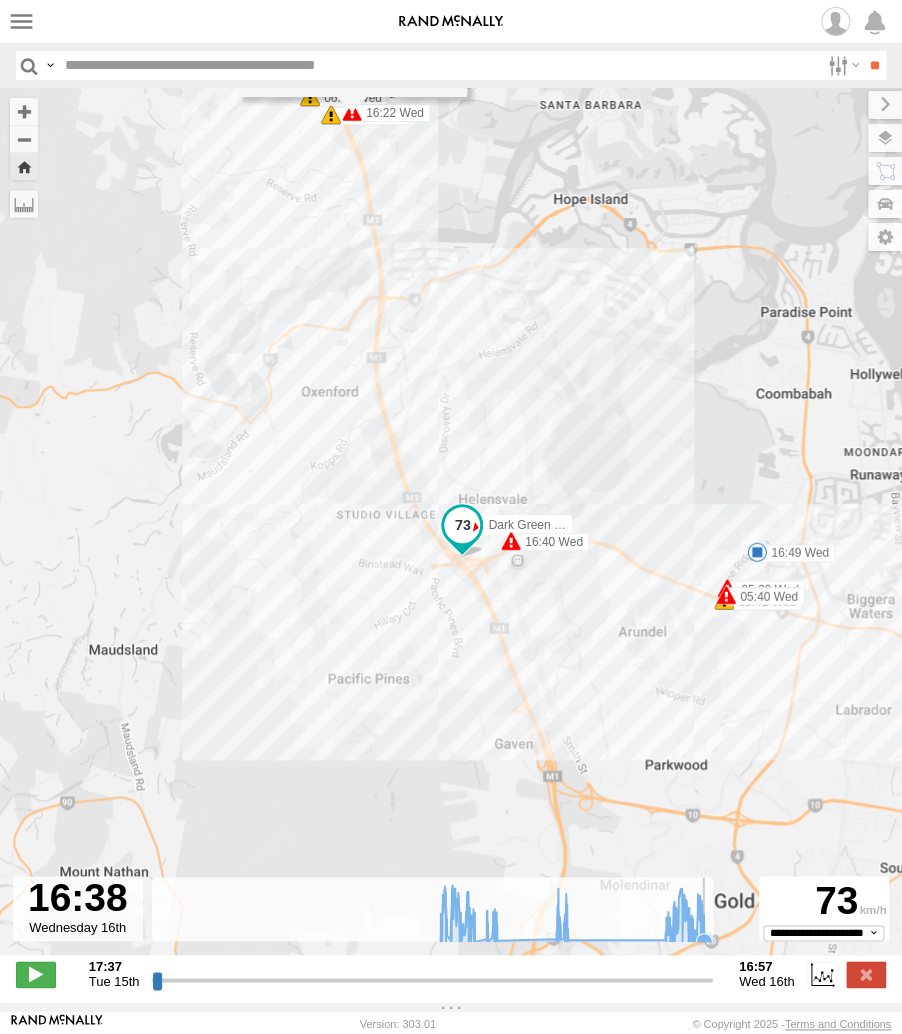 click 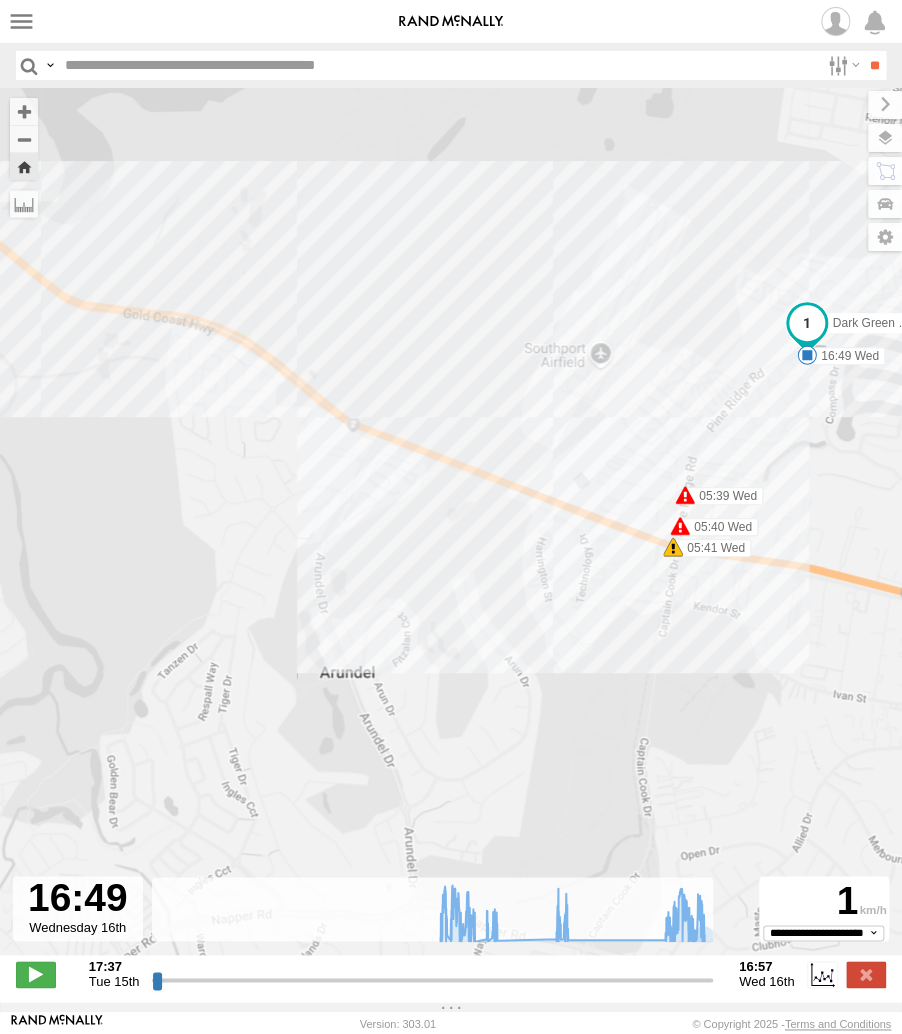 drag, startPoint x: 792, startPoint y: 512, endPoint x: 674, endPoint y: 650, distance: 181.57092 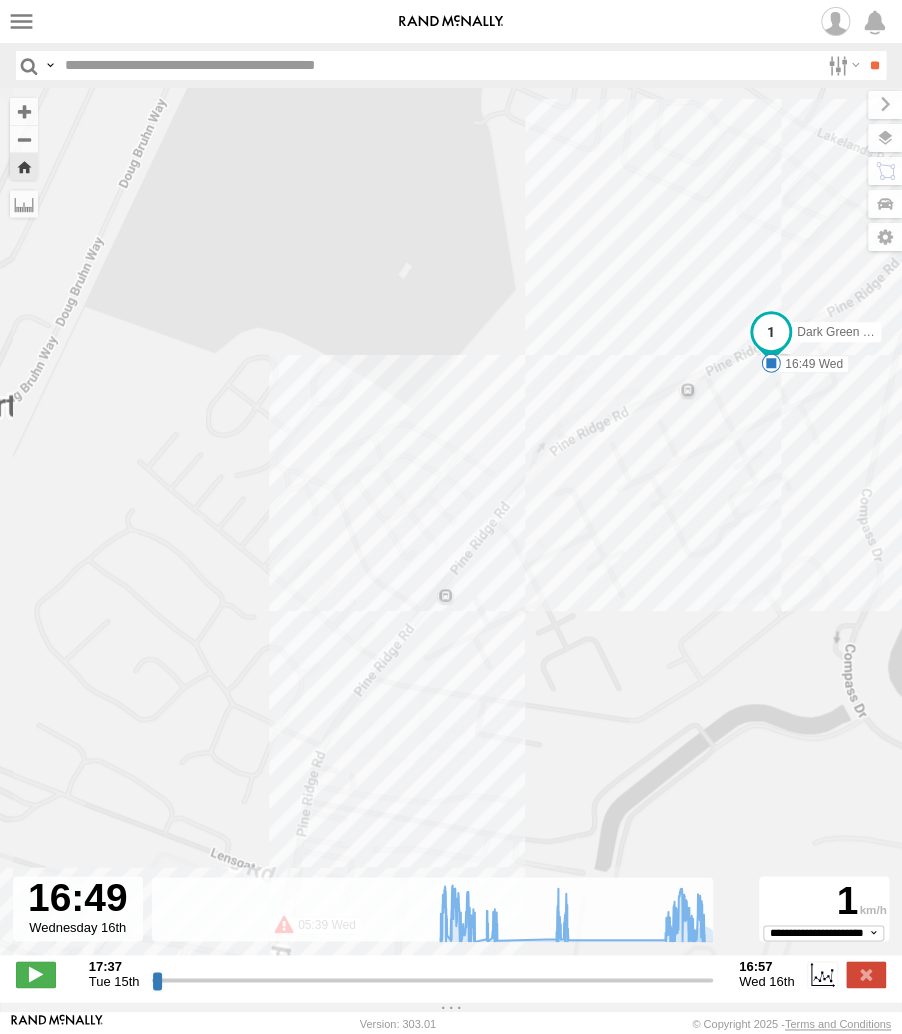 drag, startPoint x: 594, startPoint y: 626, endPoint x: 676, endPoint y: 367, distance: 271.67075 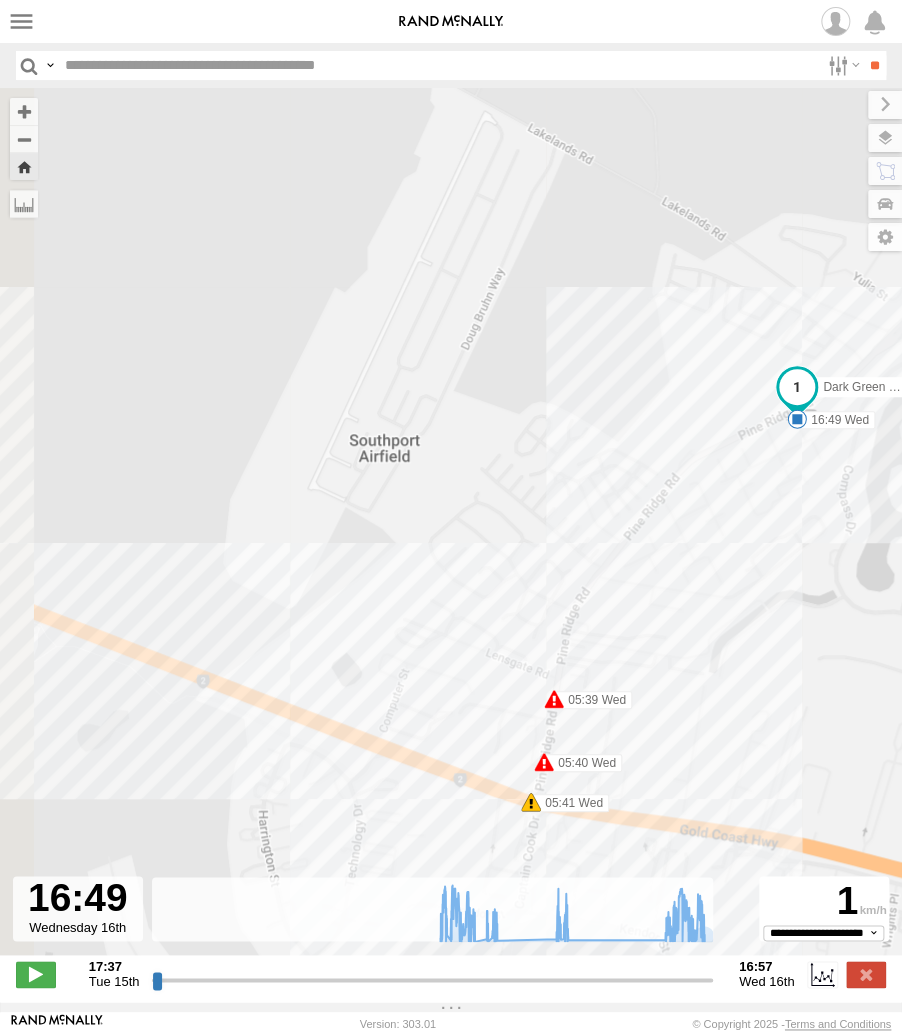drag, startPoint x: 516, startPoint y: 709, endPoint x: 622, endPoint y: 715, distance: 106.16968 